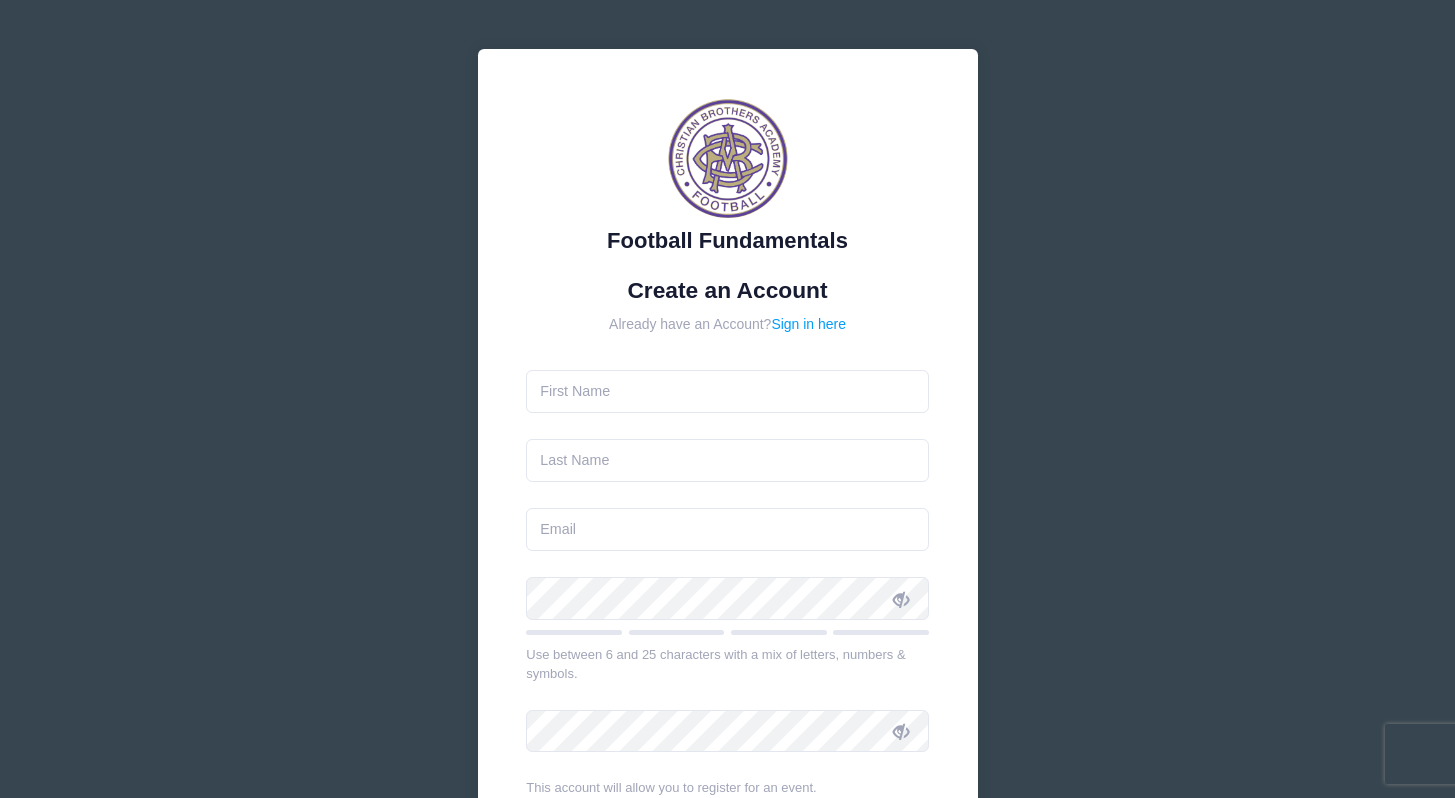 scroll, scrollTop: 0, scrollLeft: 0, axis: both 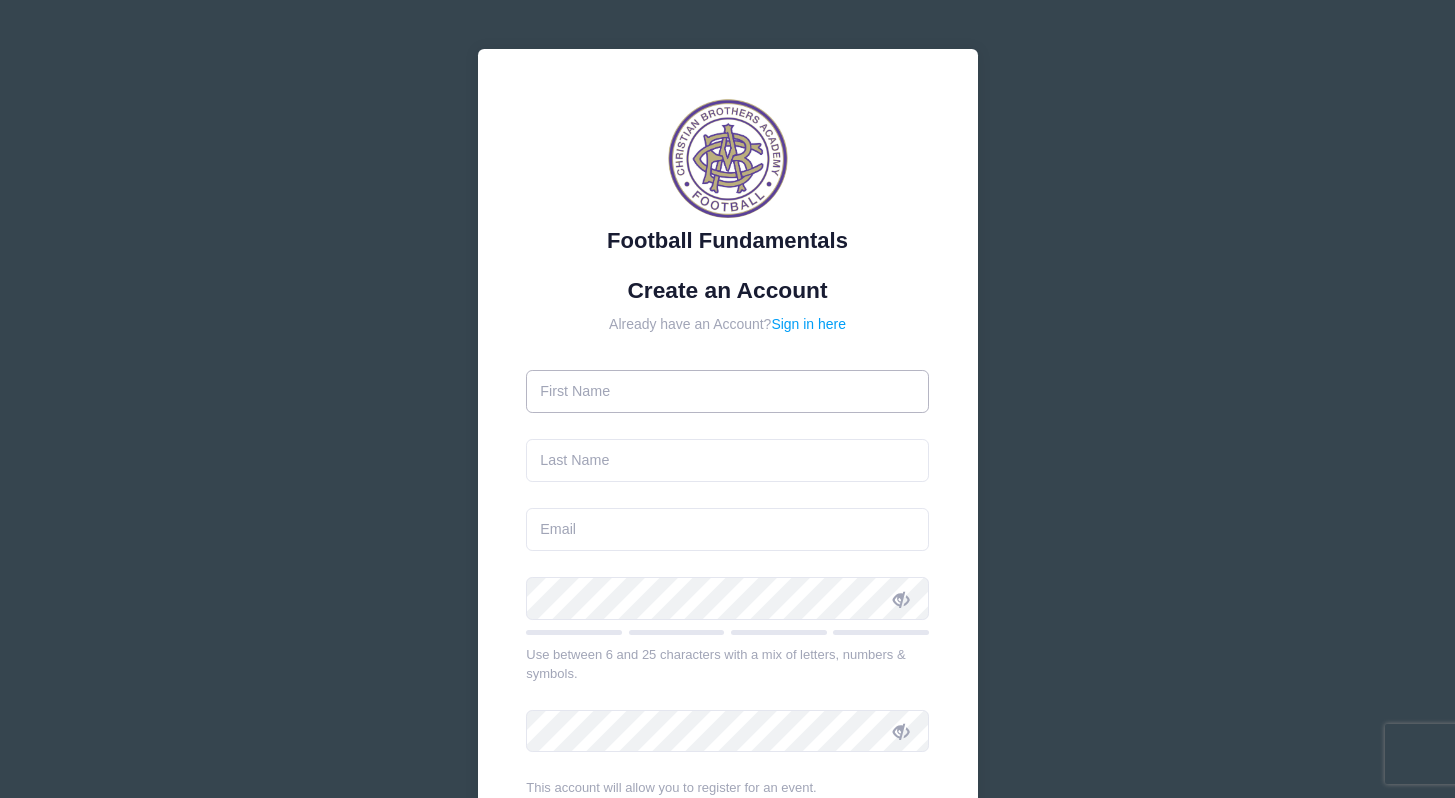 click at bounding box center (727, 391) 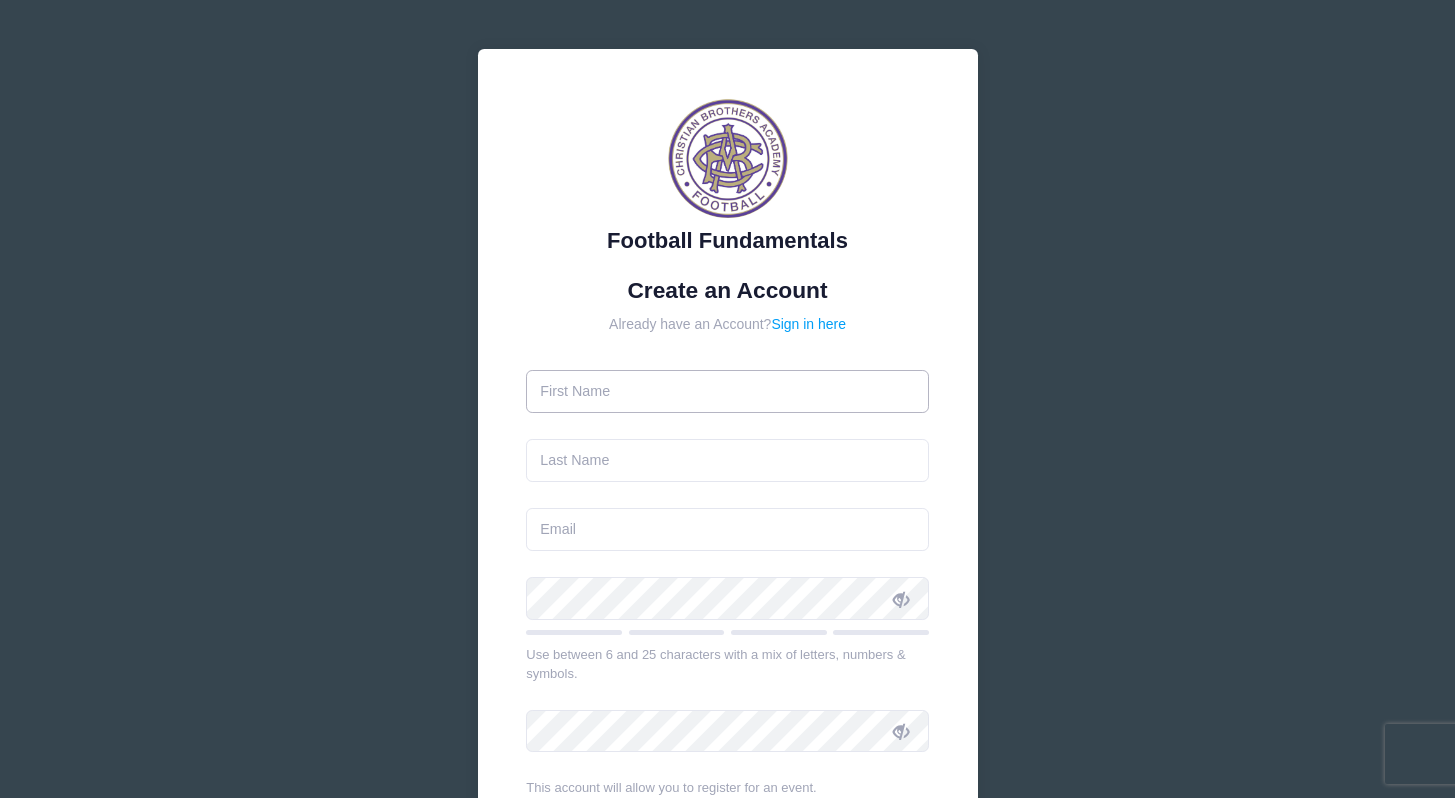 type on "Martha" 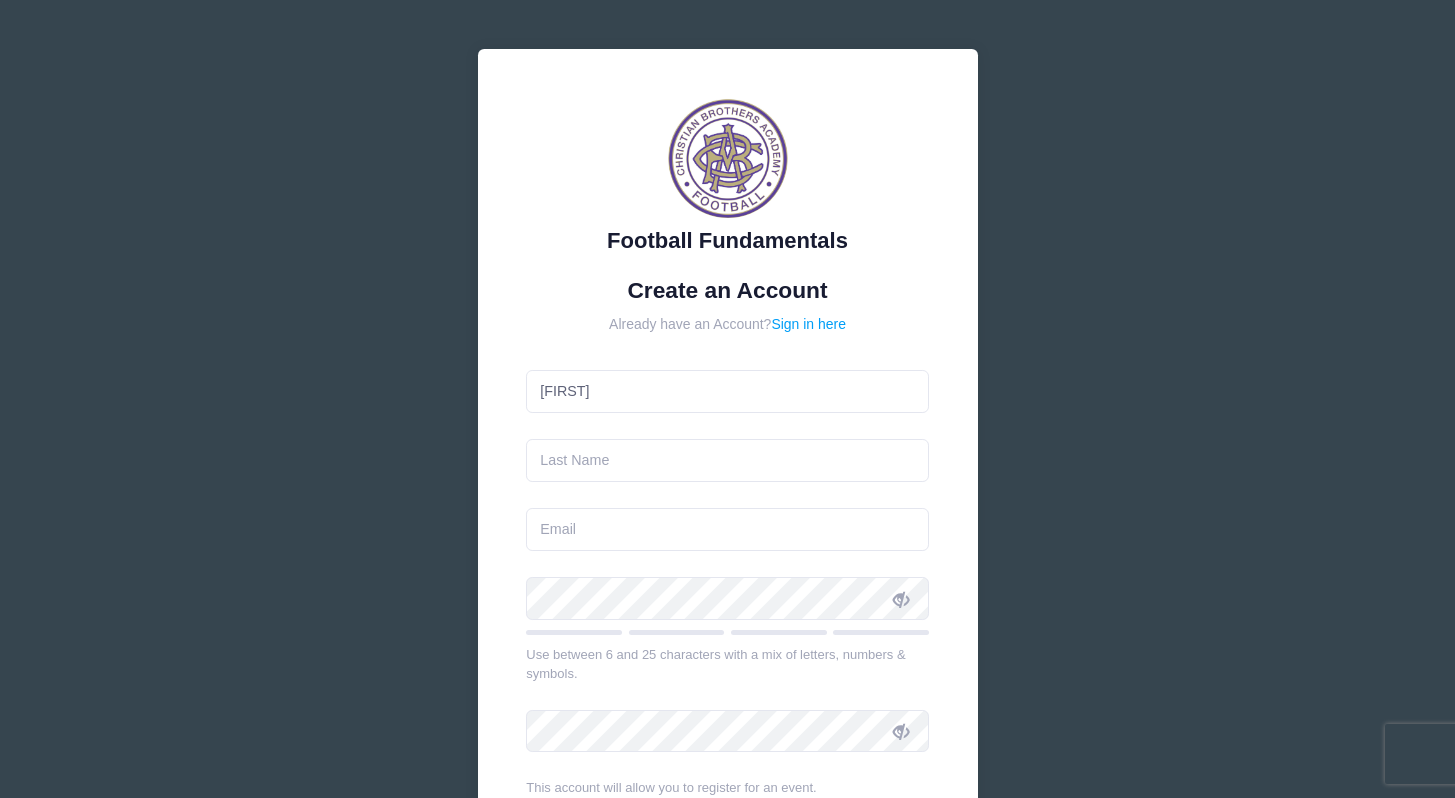 type on "Lemondes" 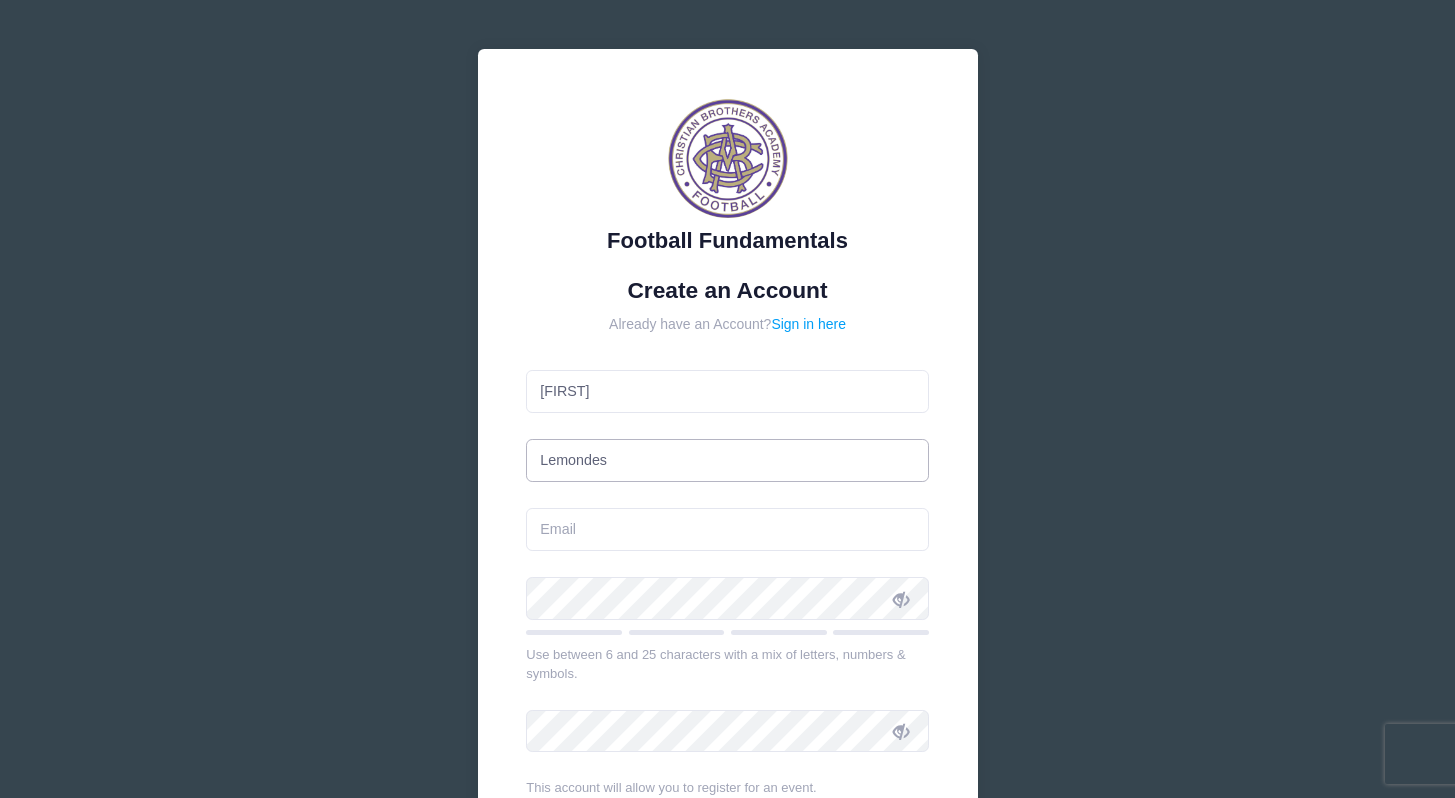 type on "[EMAIL]" 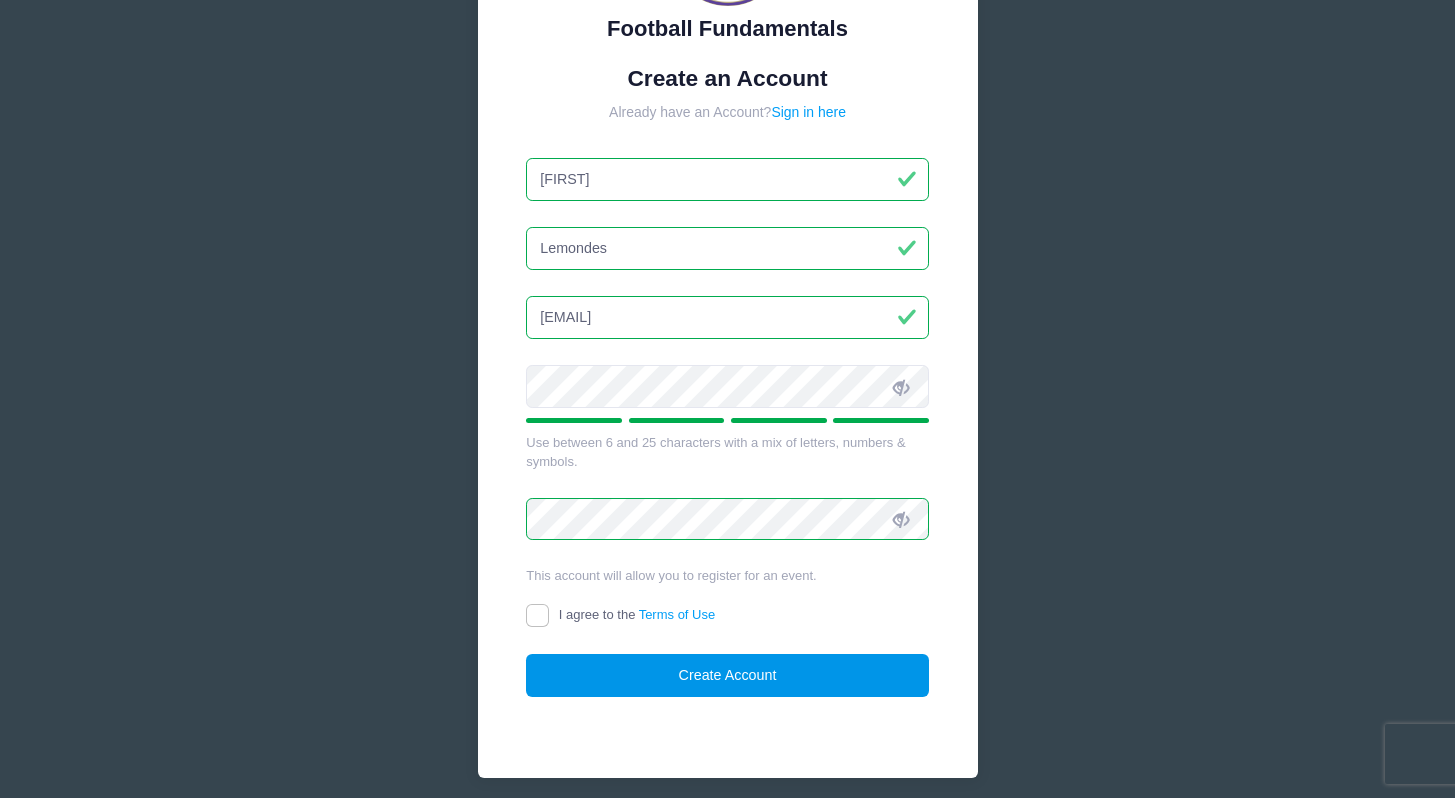 scroll, scrollTop: 241, scrollLeft: 0, axis: vertical 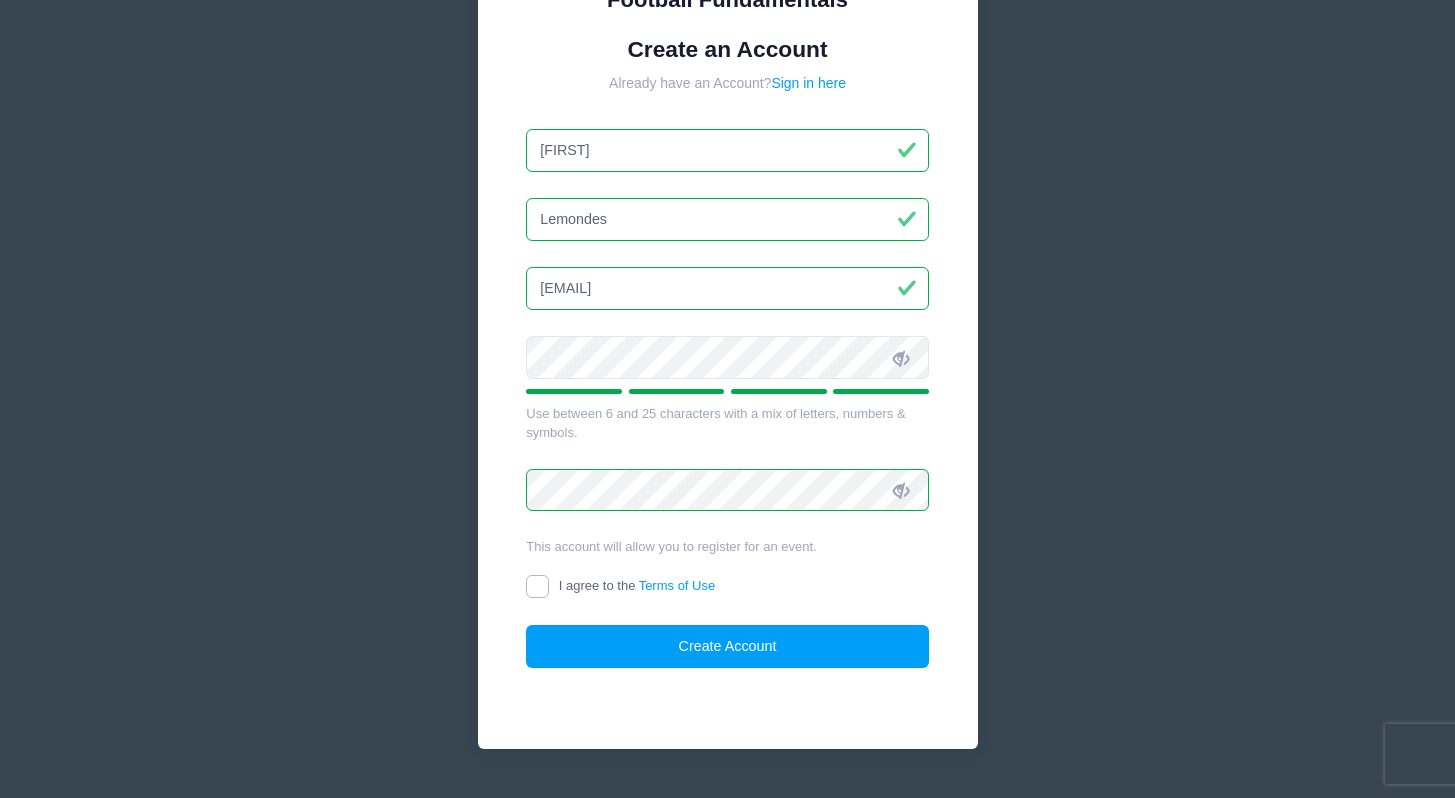 click on "I agree to the
Terms of Use" at bounding box center [537, 586] 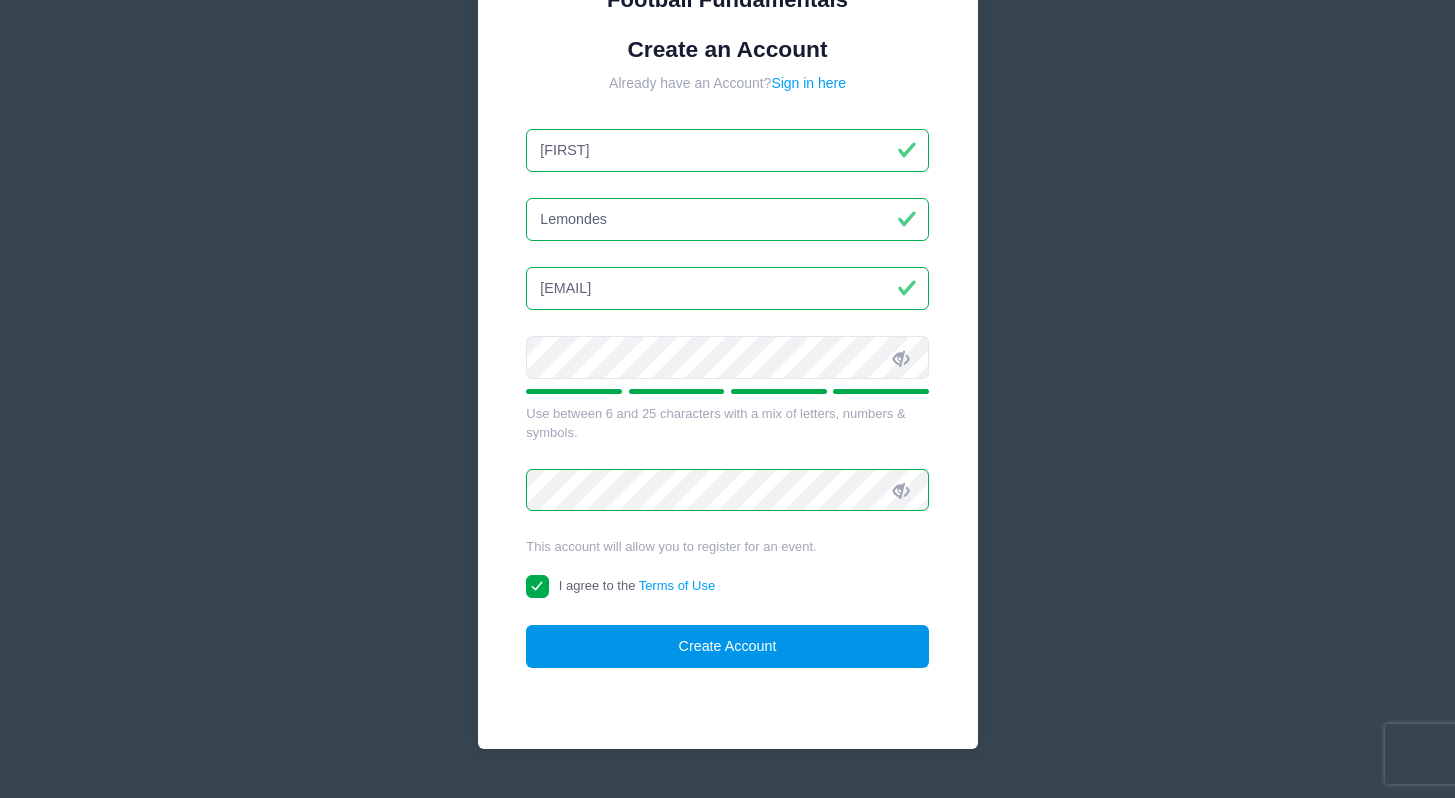 click on "Create Account" at bounding box center [727, 646] 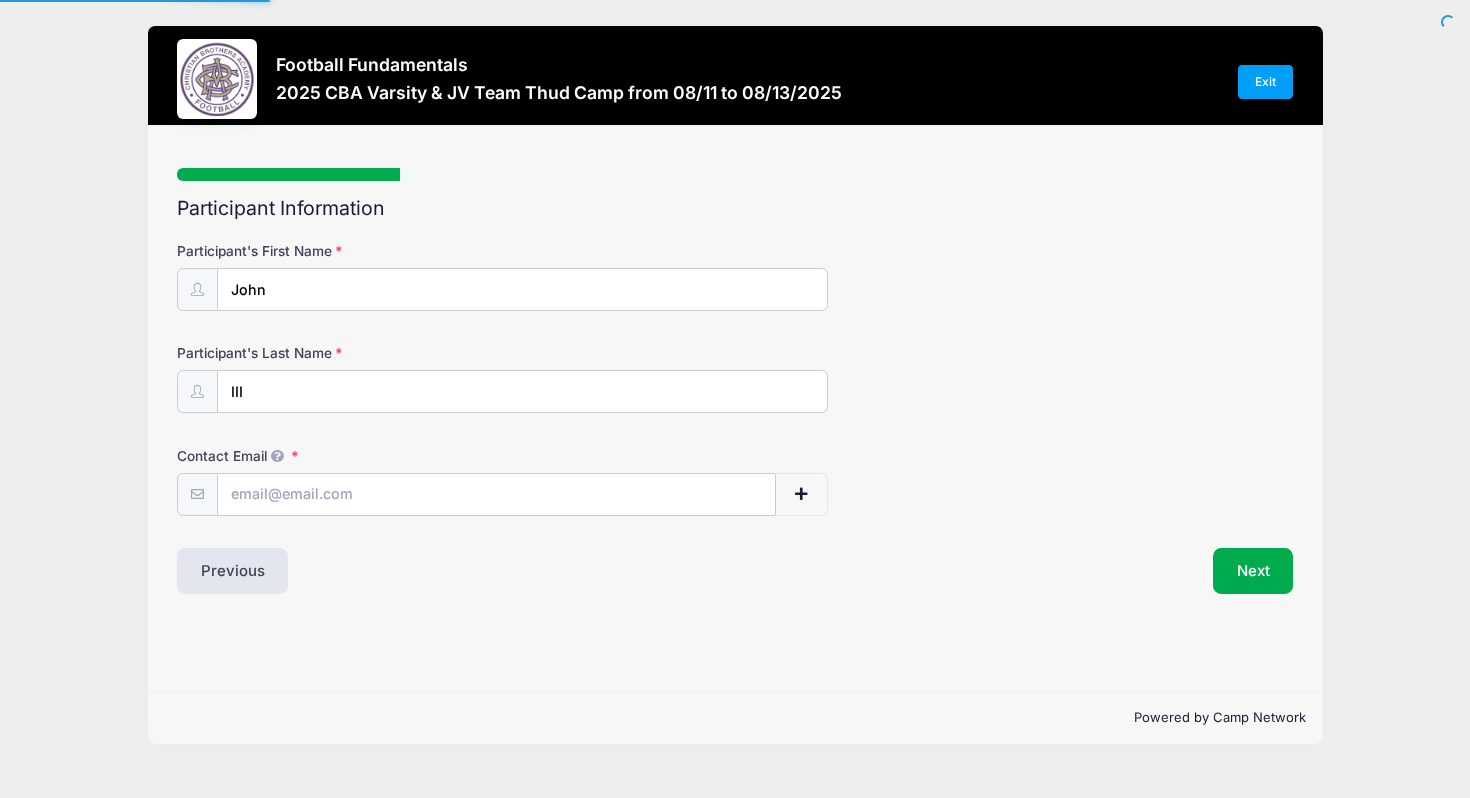 scroll, scrollTop: 0, scrollLeft: 0, axis: both 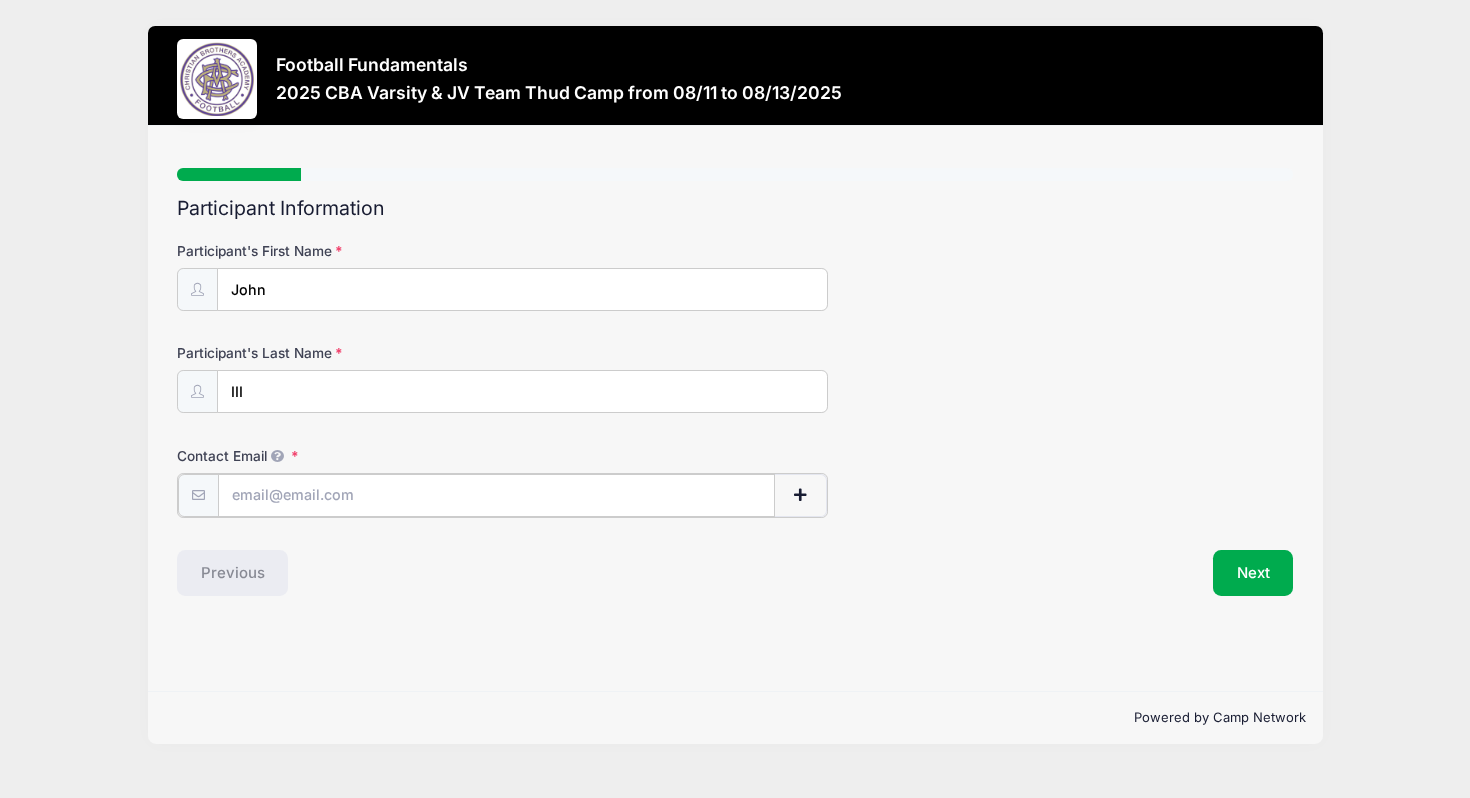 click on "Contact Email" at bounding box center (496, 495) 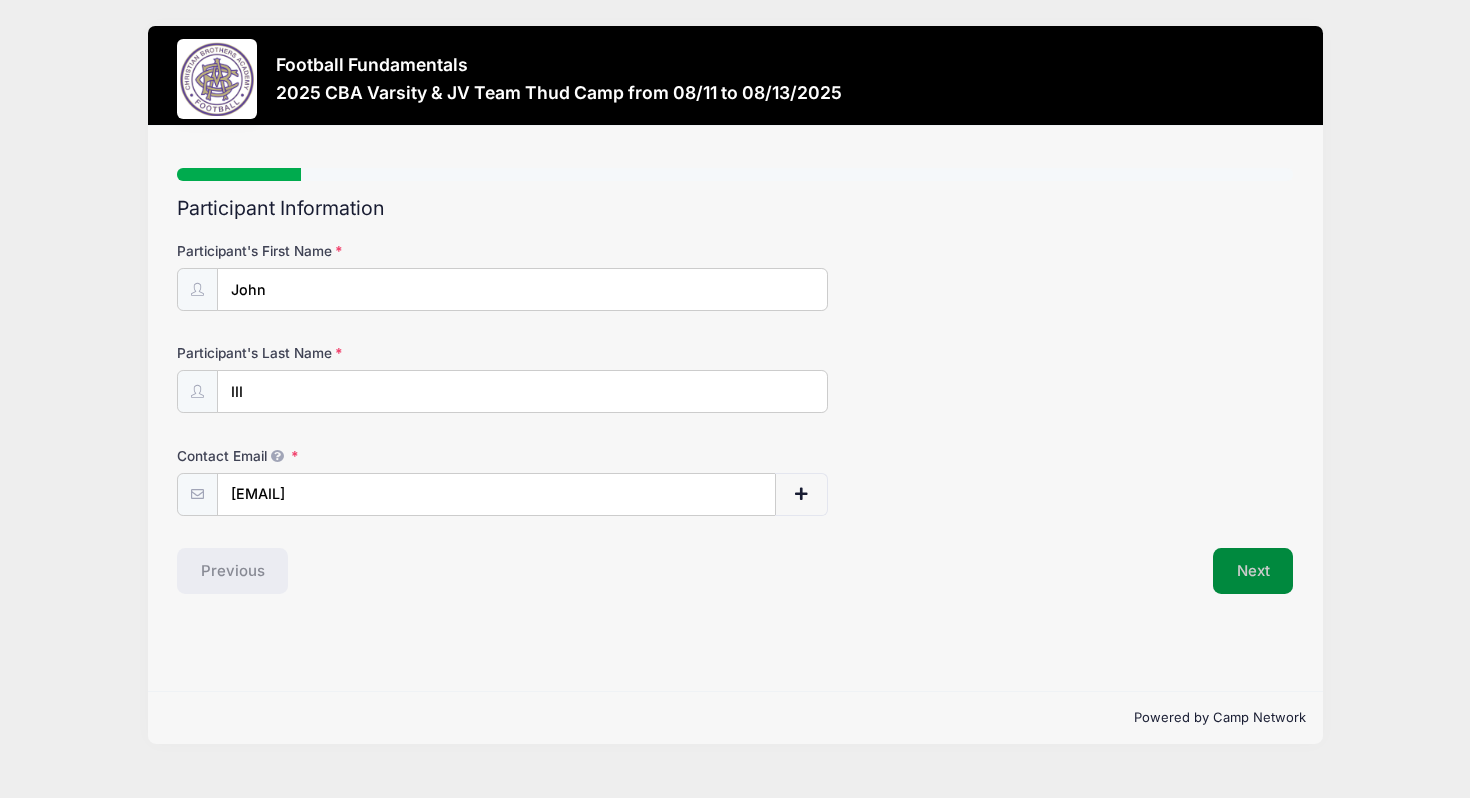 click on "Next" at bounding box center [1253, 571] 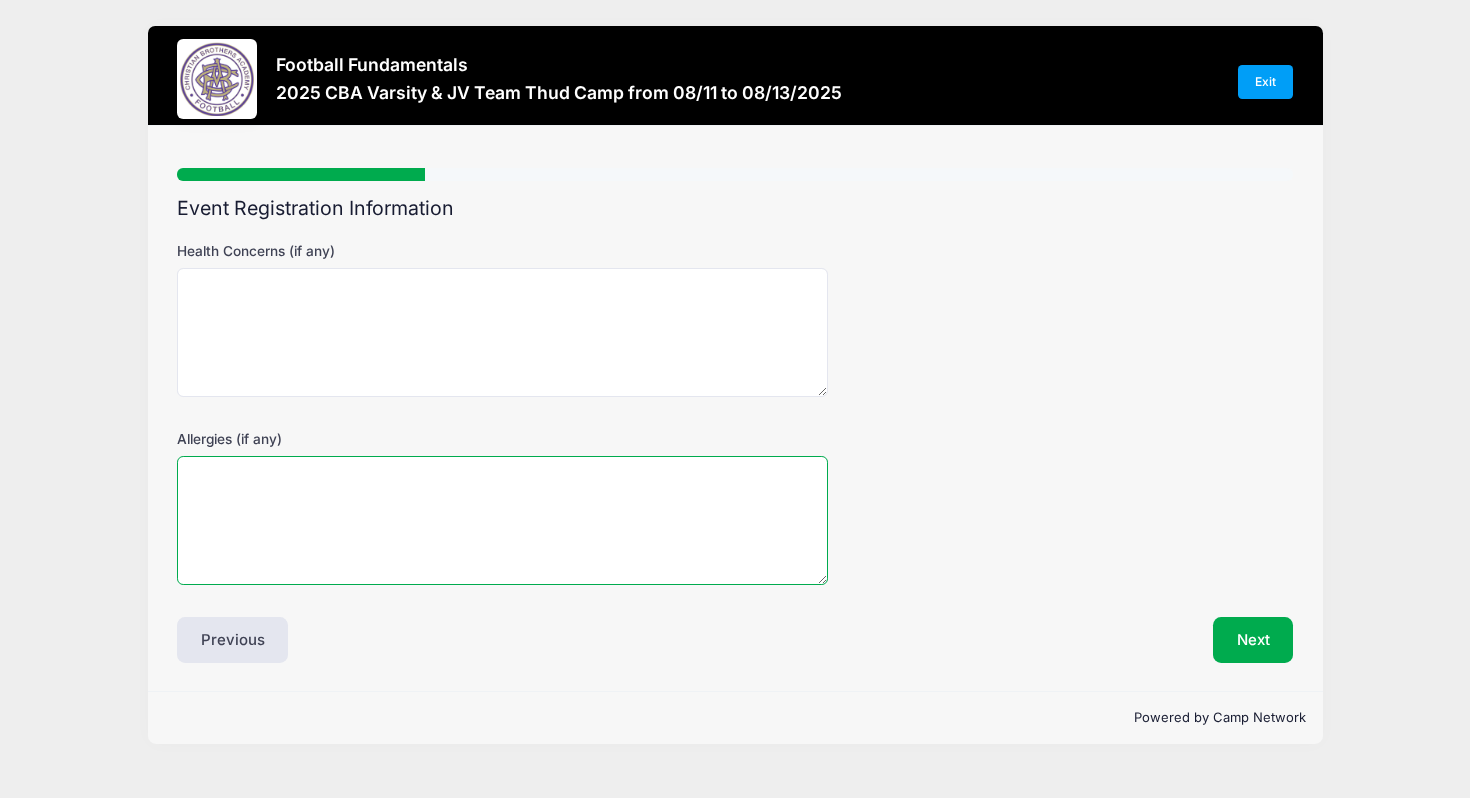 click on "Allergies (if any)" at bounding box center (502, 520) 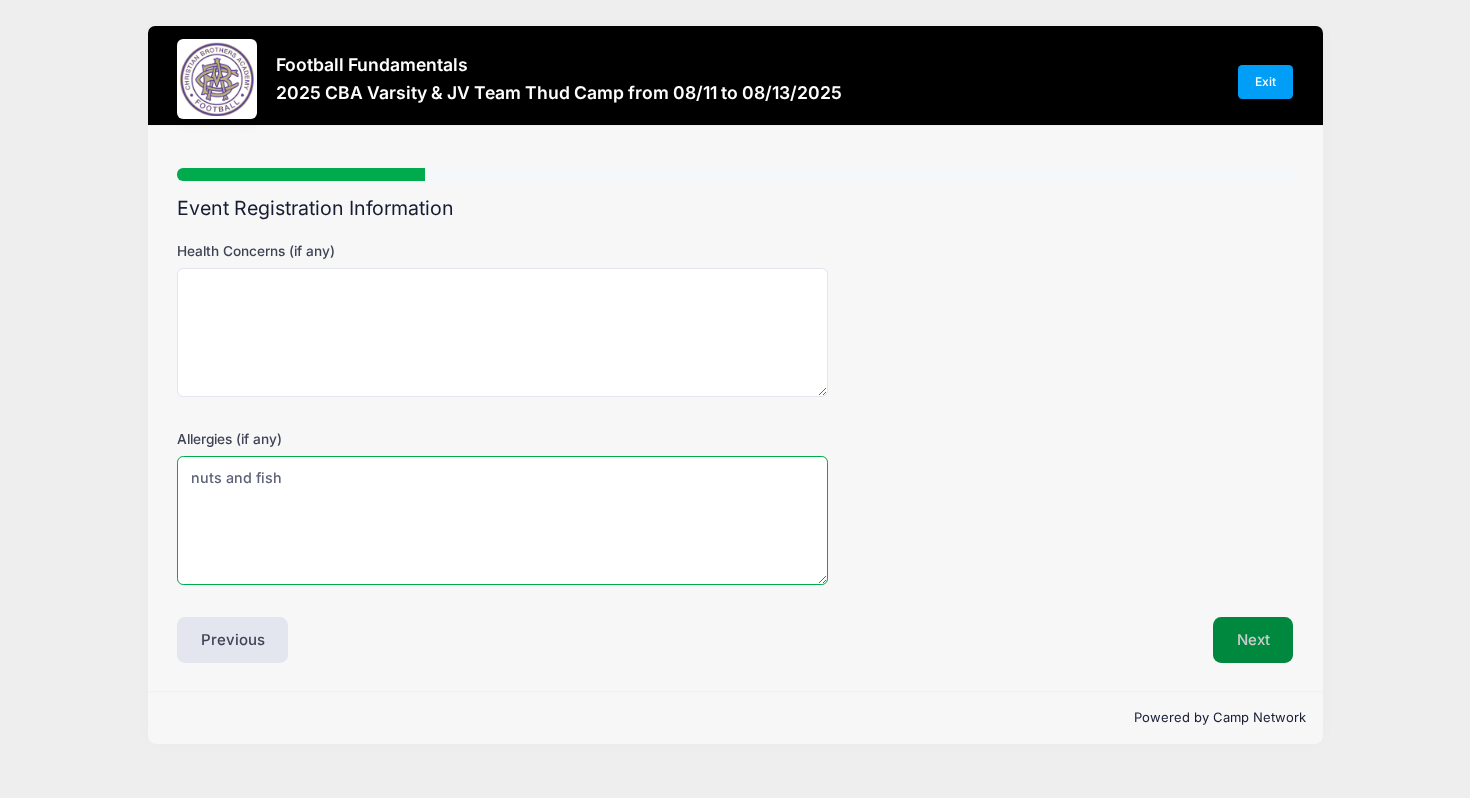 type on "nuts and fish" 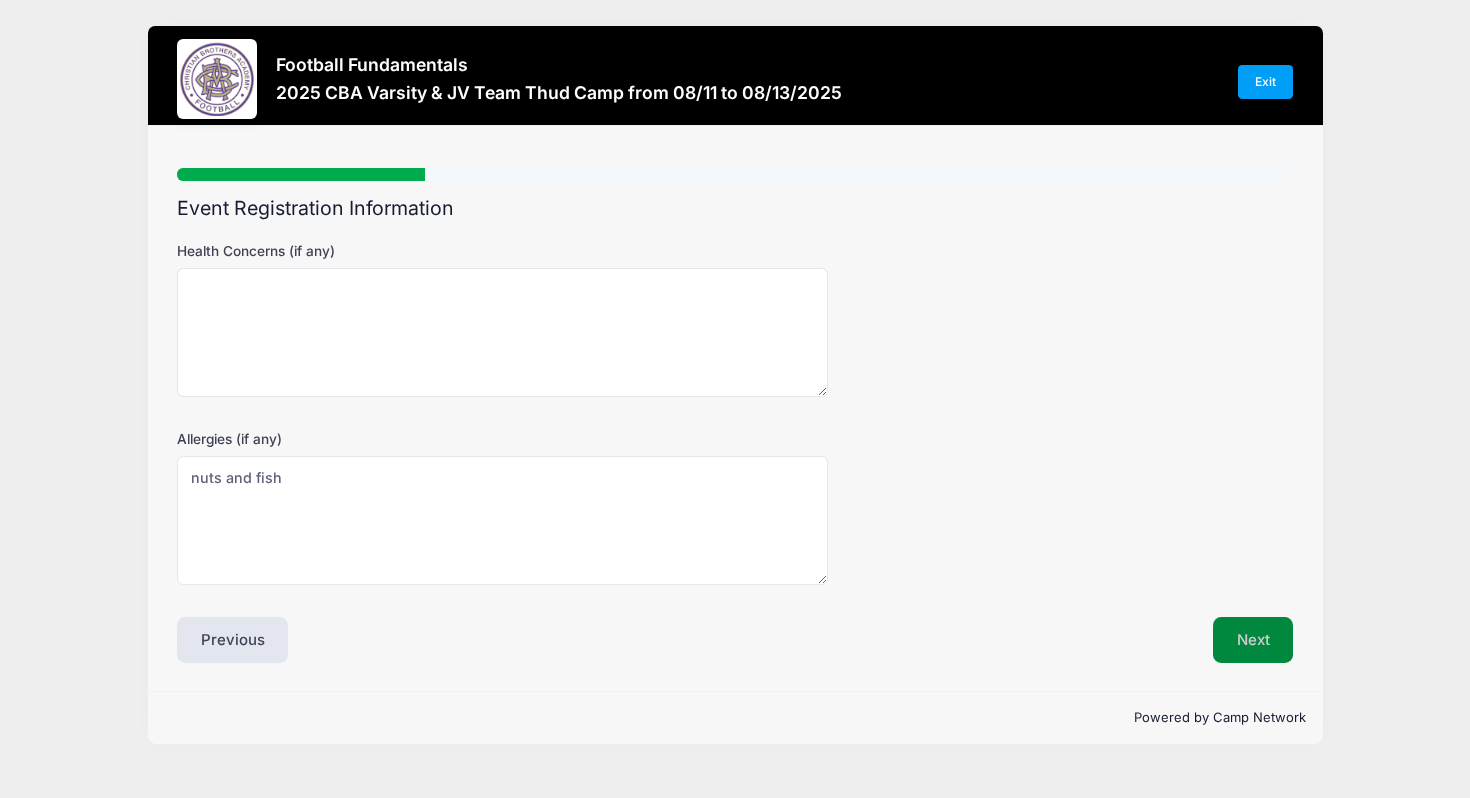 click on "Next" at bounding box center (1253, 640) 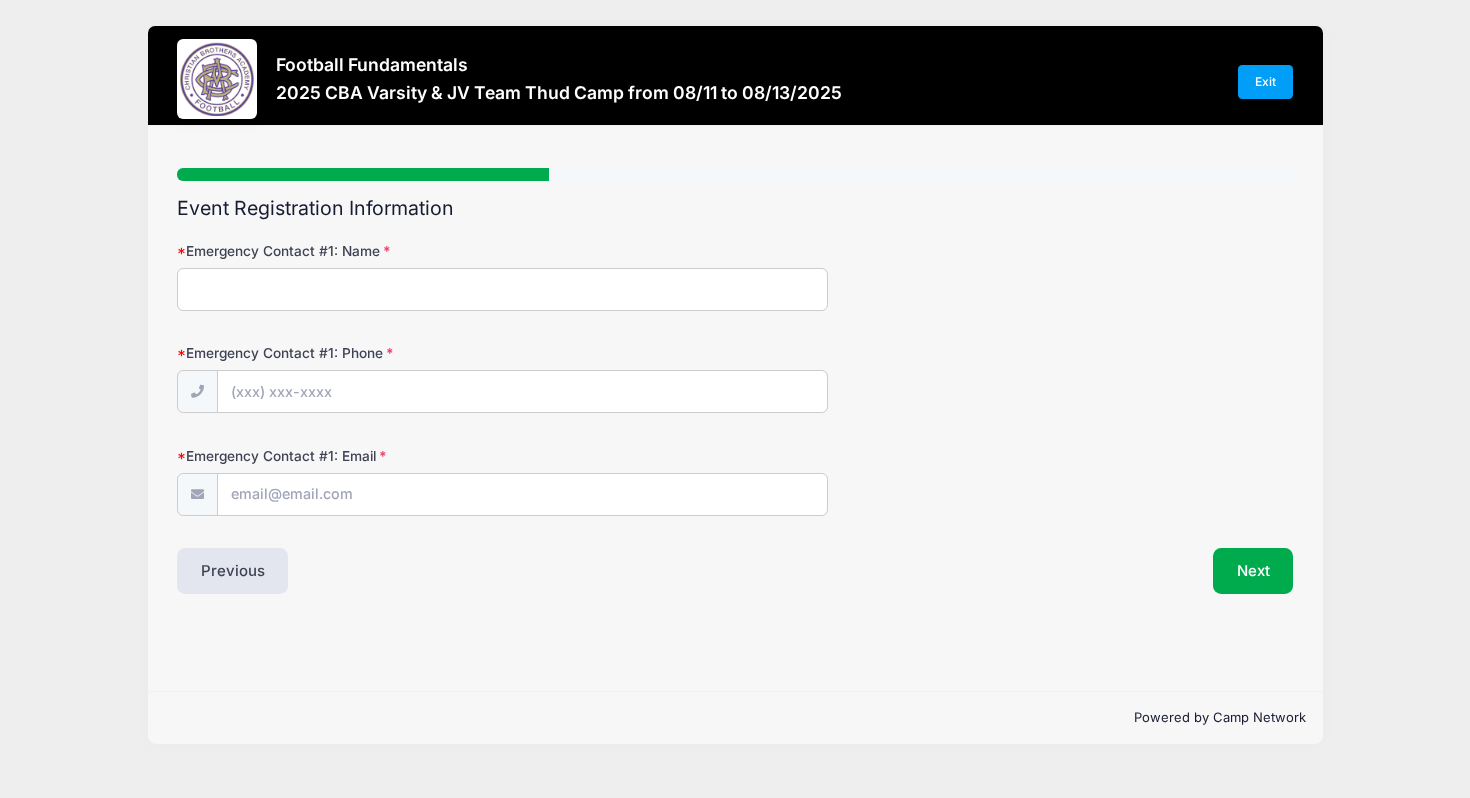 scroll, scrollTop: 0, scrollLeft: 0, axis: both 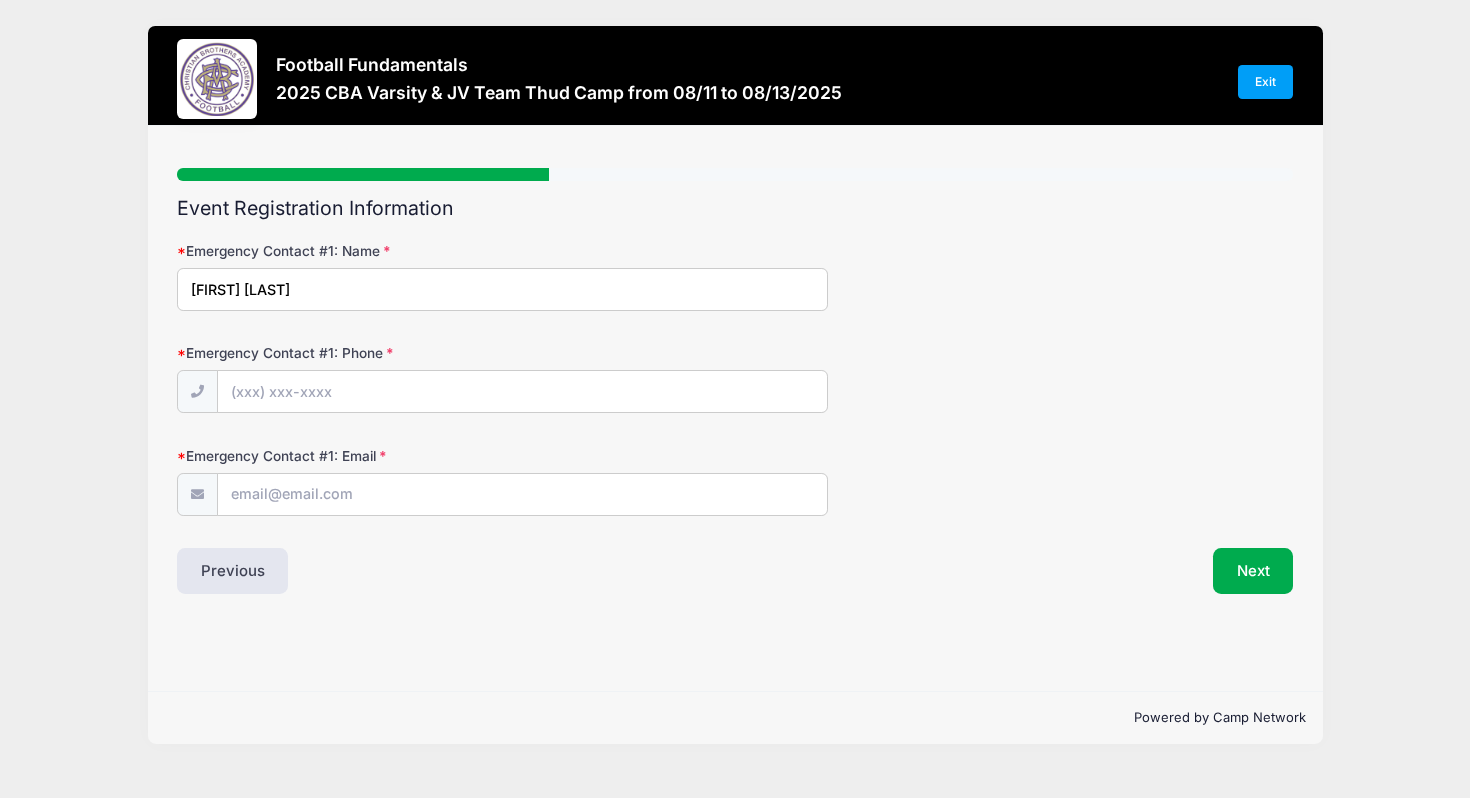 type on "[FIRST] [LAST]" 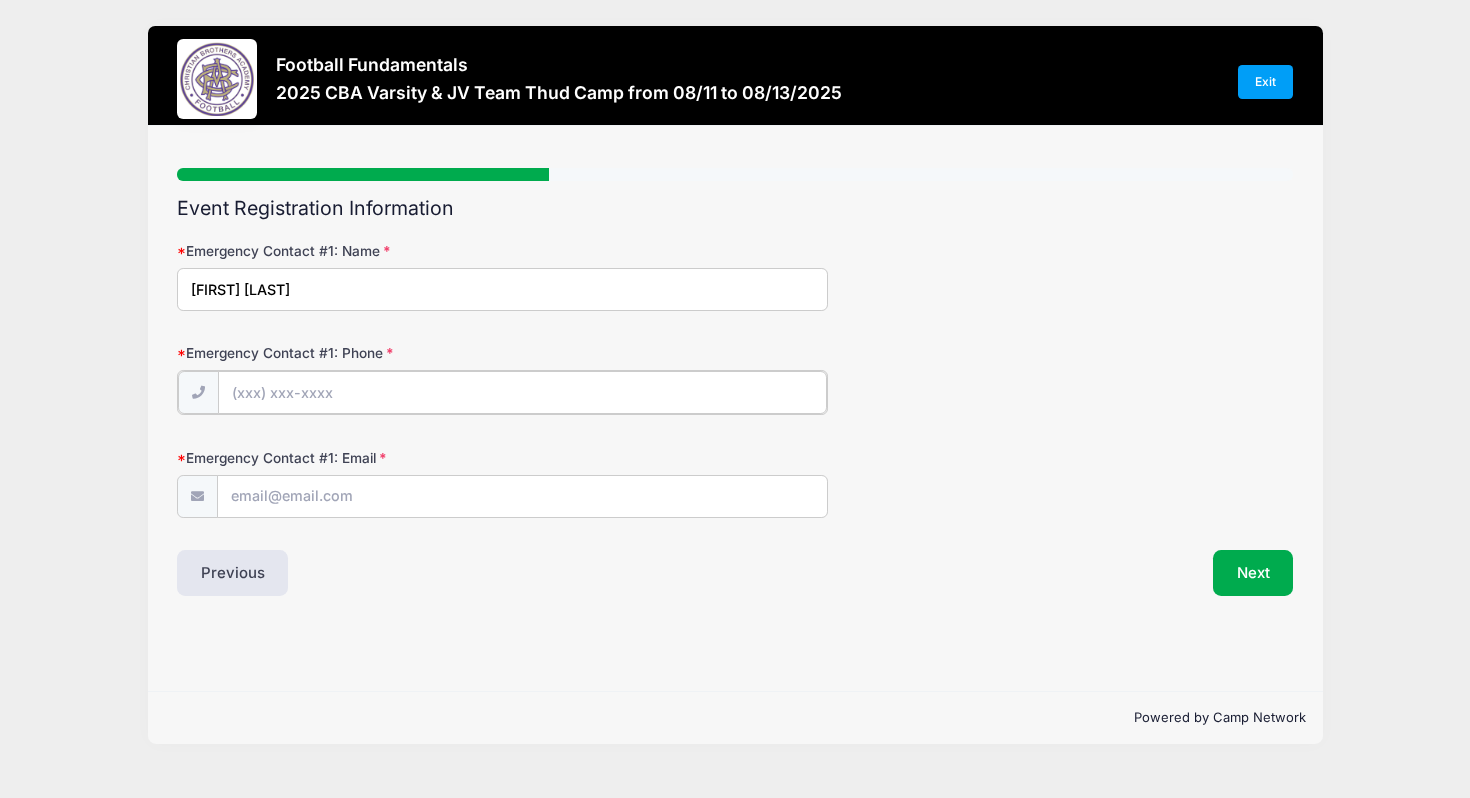 click on "Emergency Contact #1: Phone" at bounding box center (522, 392) 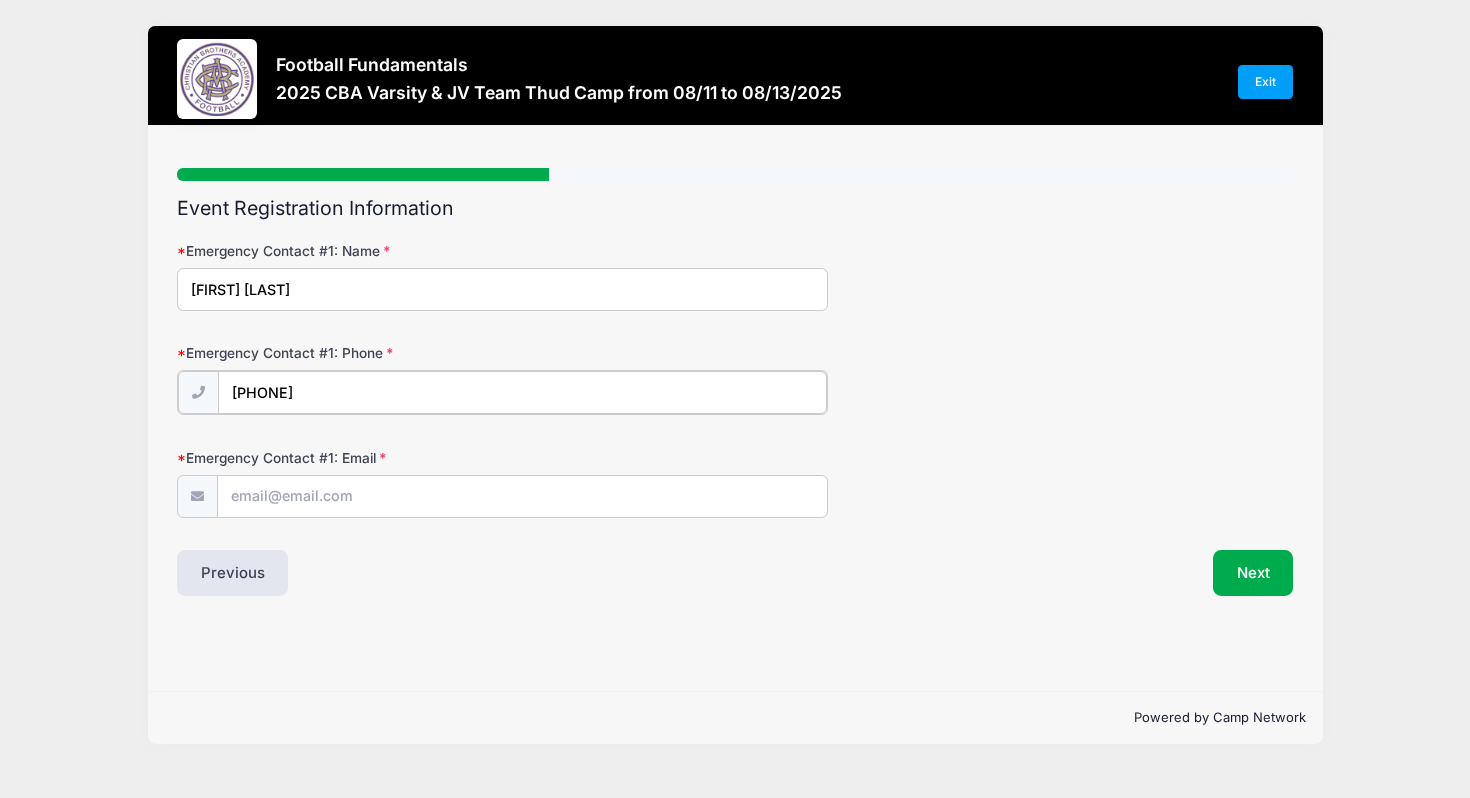 type on "[PHONE]" 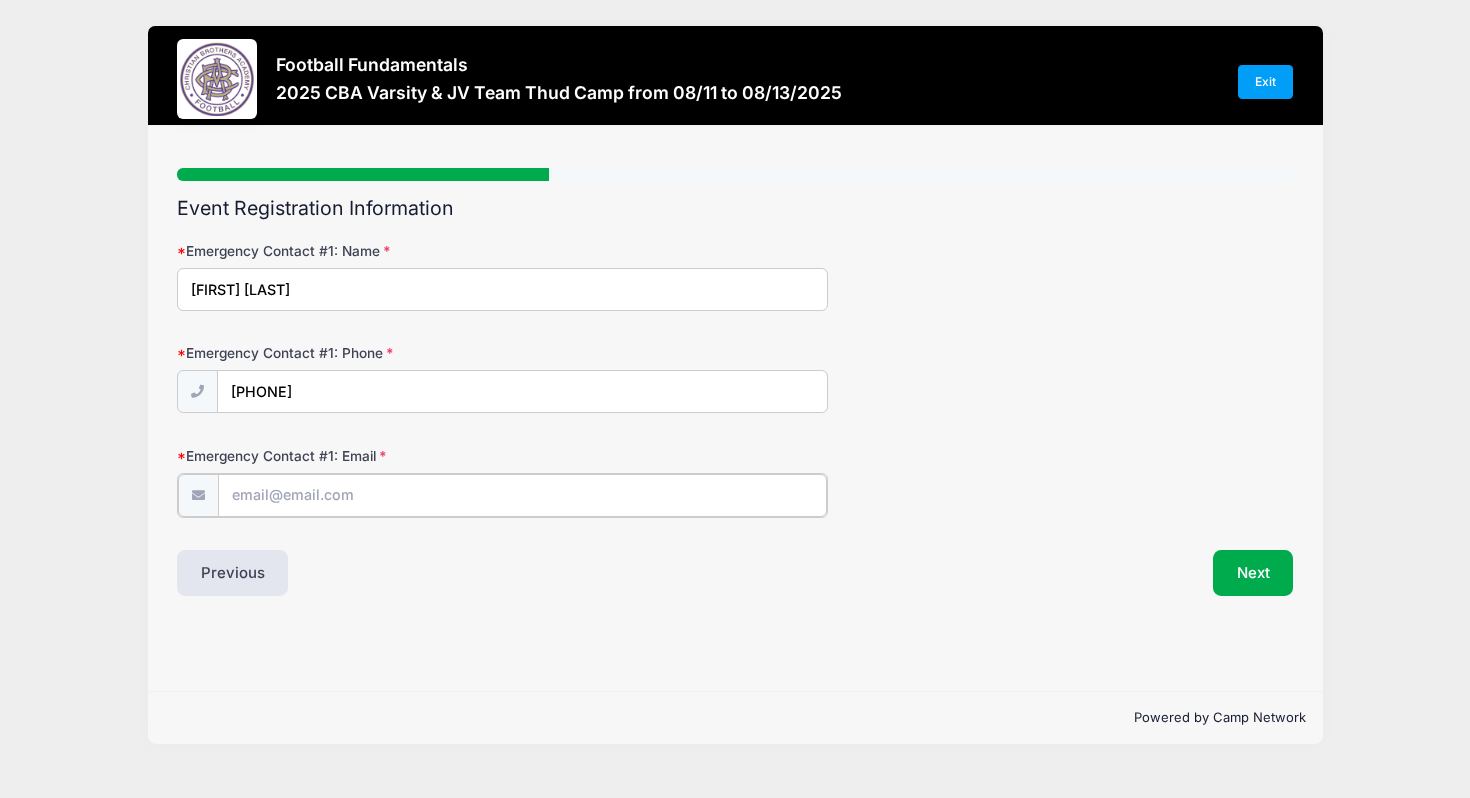 click on "Emergency Contact #1: Email" at bounding box center [522, 495] 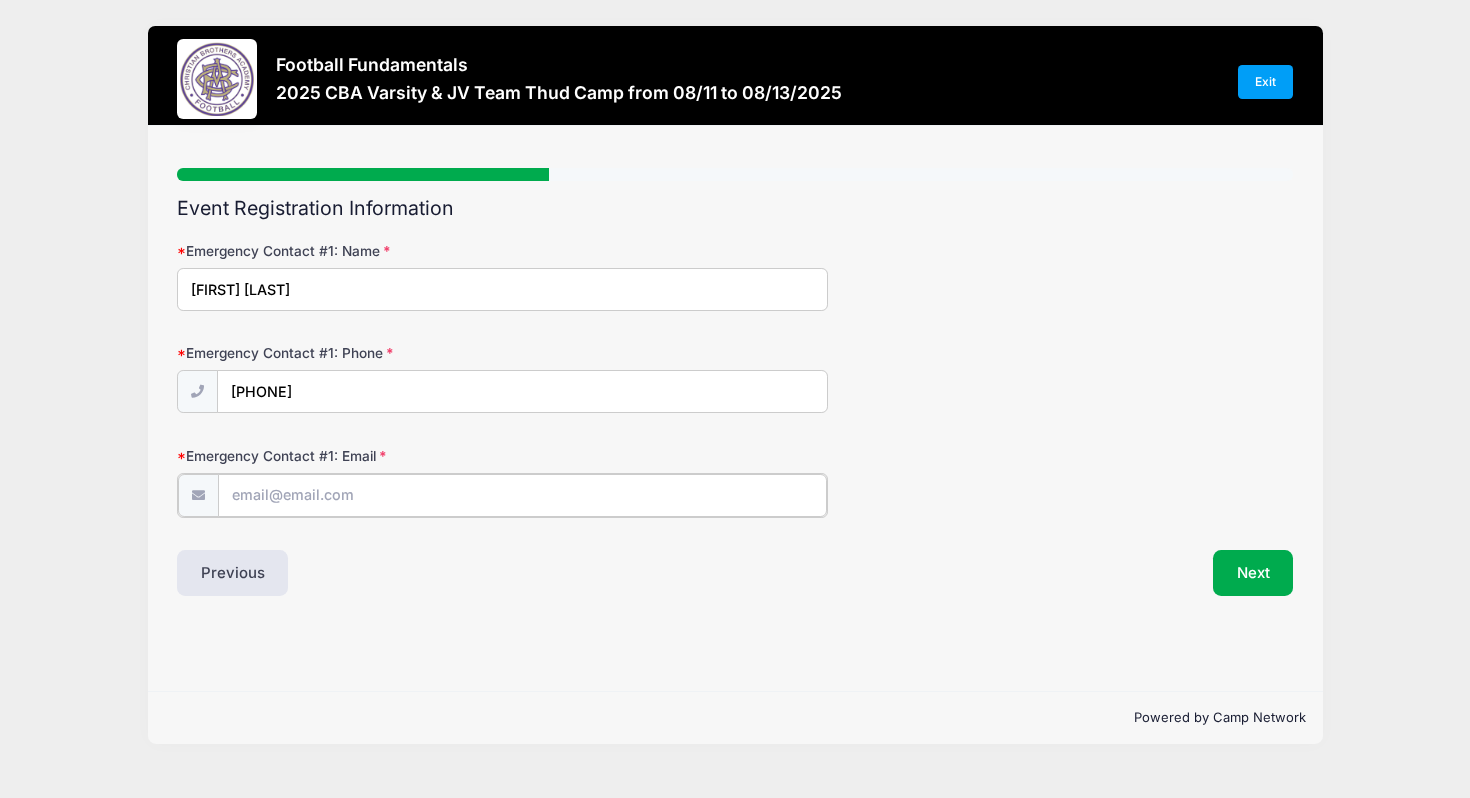 type on "[EMAIL]" 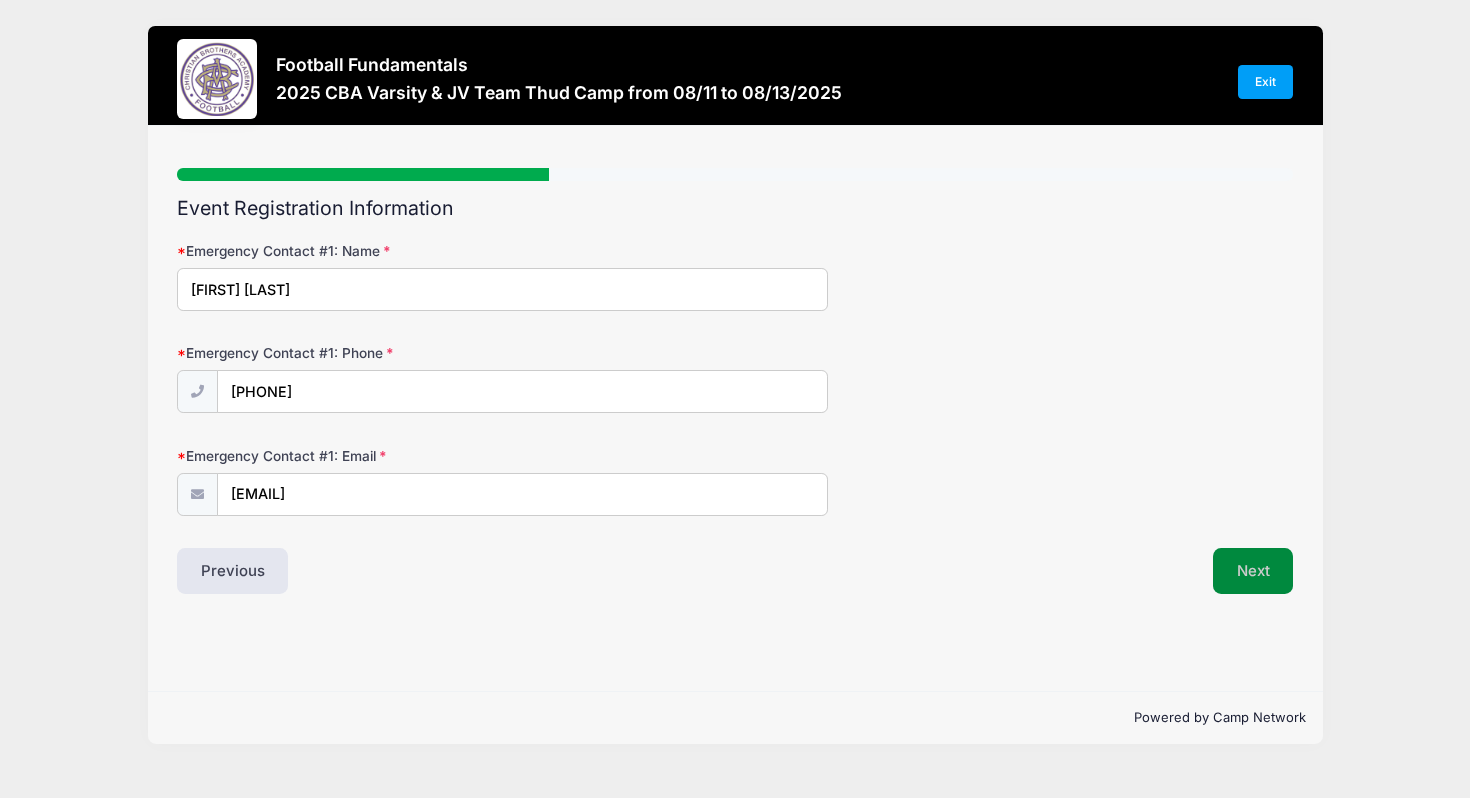 click on "Next" at bounding box center [1253, 571] 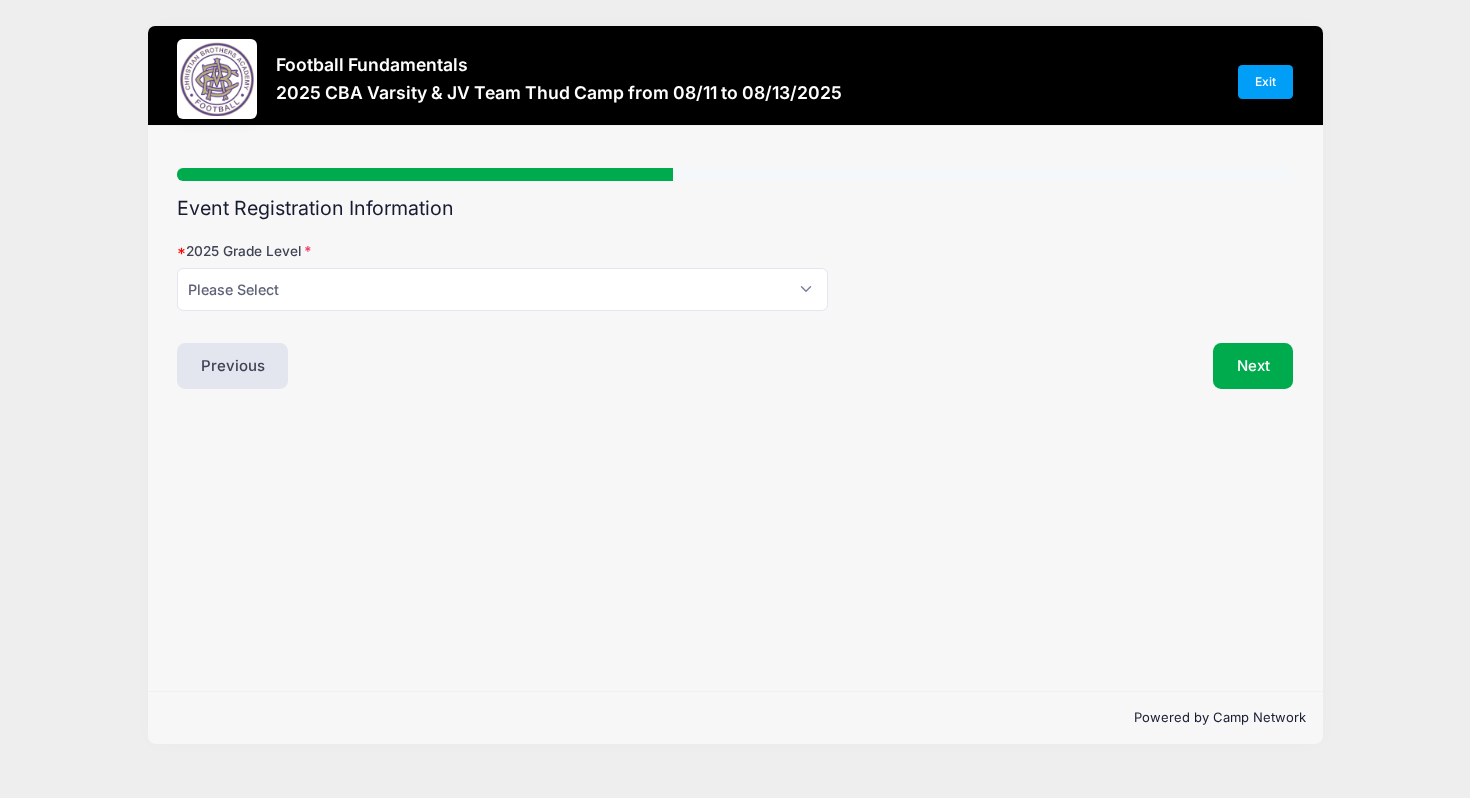 scroll, scrollTop: 0, scrollLeft: 0, axis: both 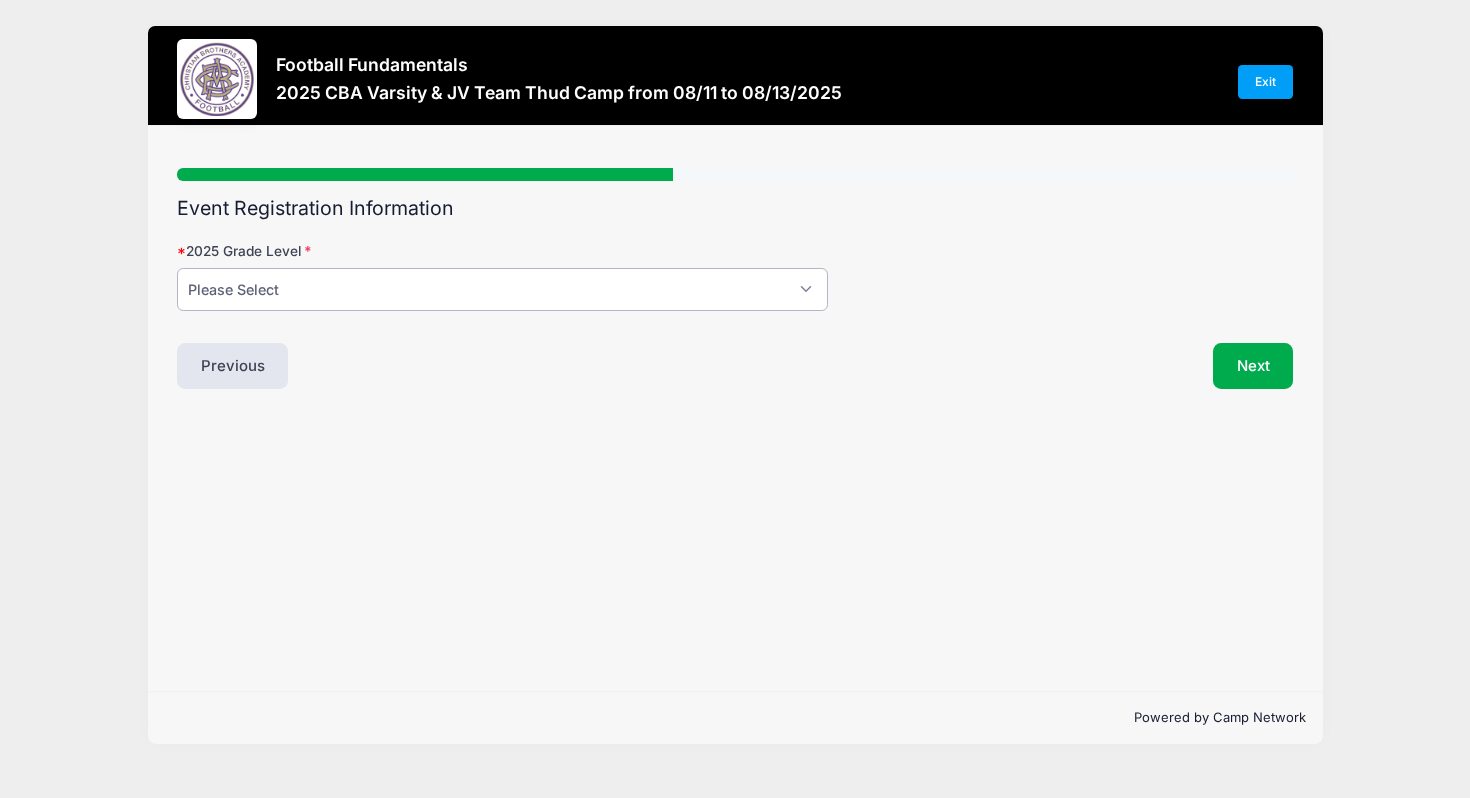 click on "Please Select 8
9
10
11
12" at bounding box center (502, 289) 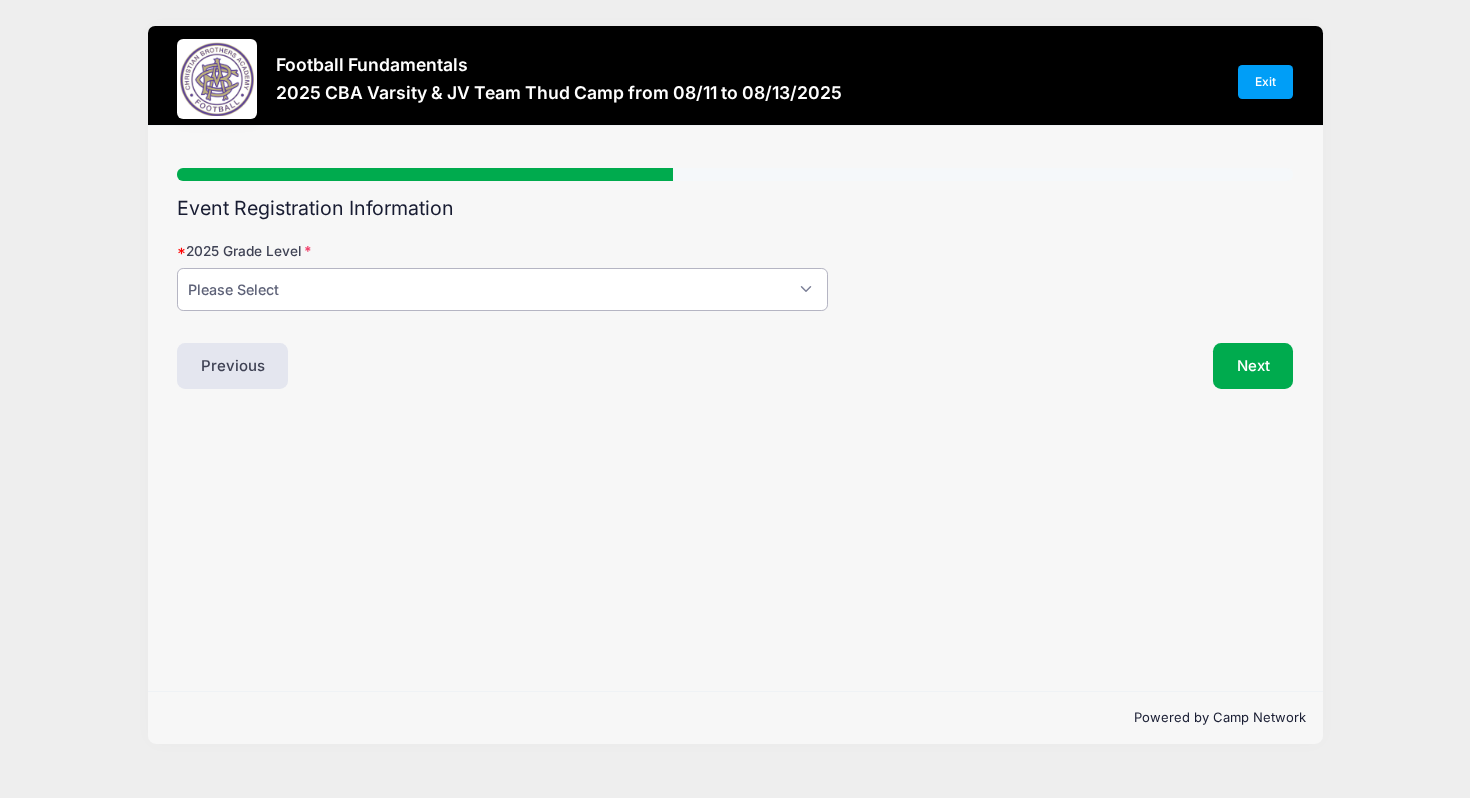 select on "11" 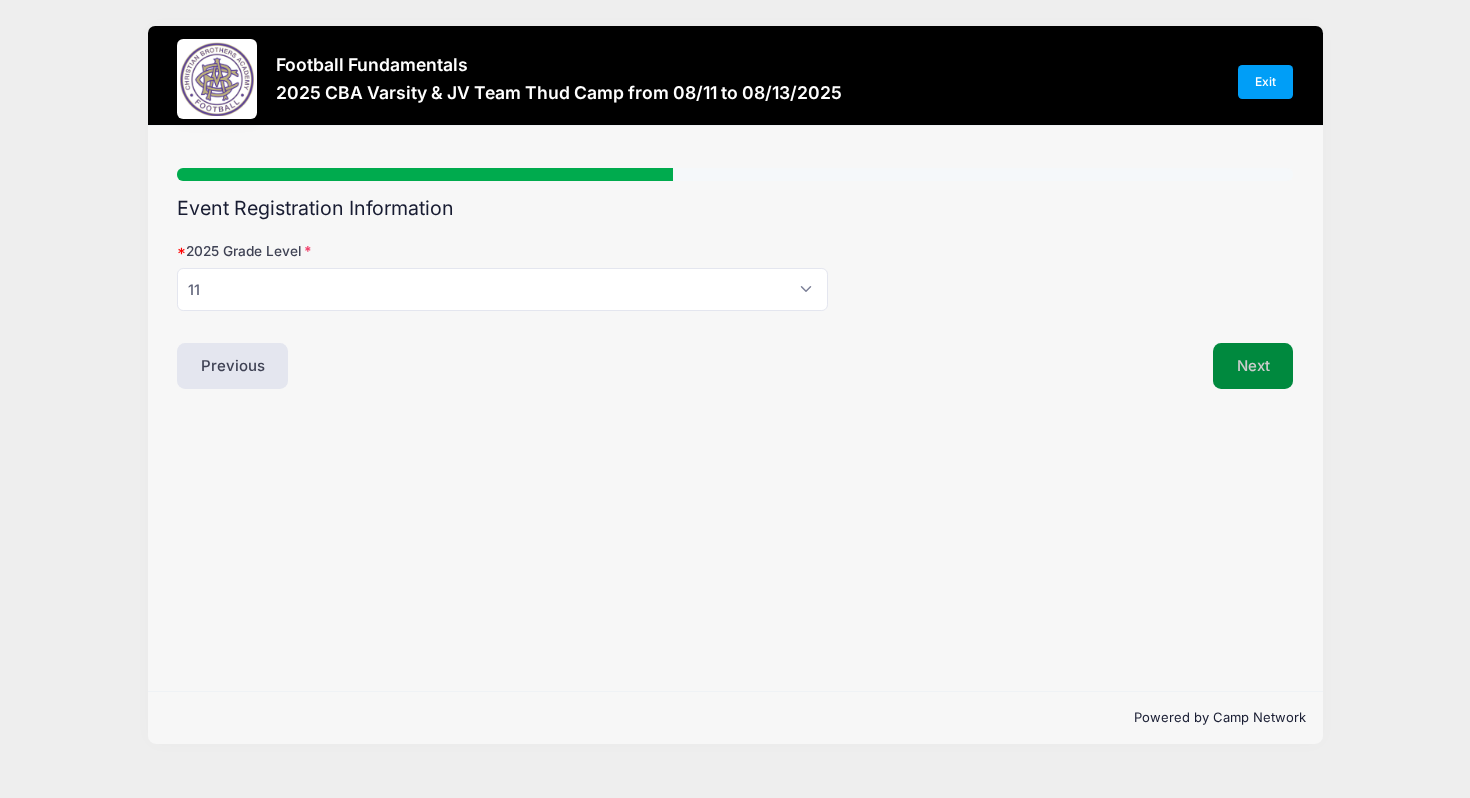 click on "Next" at bounding box center (1253, 366) 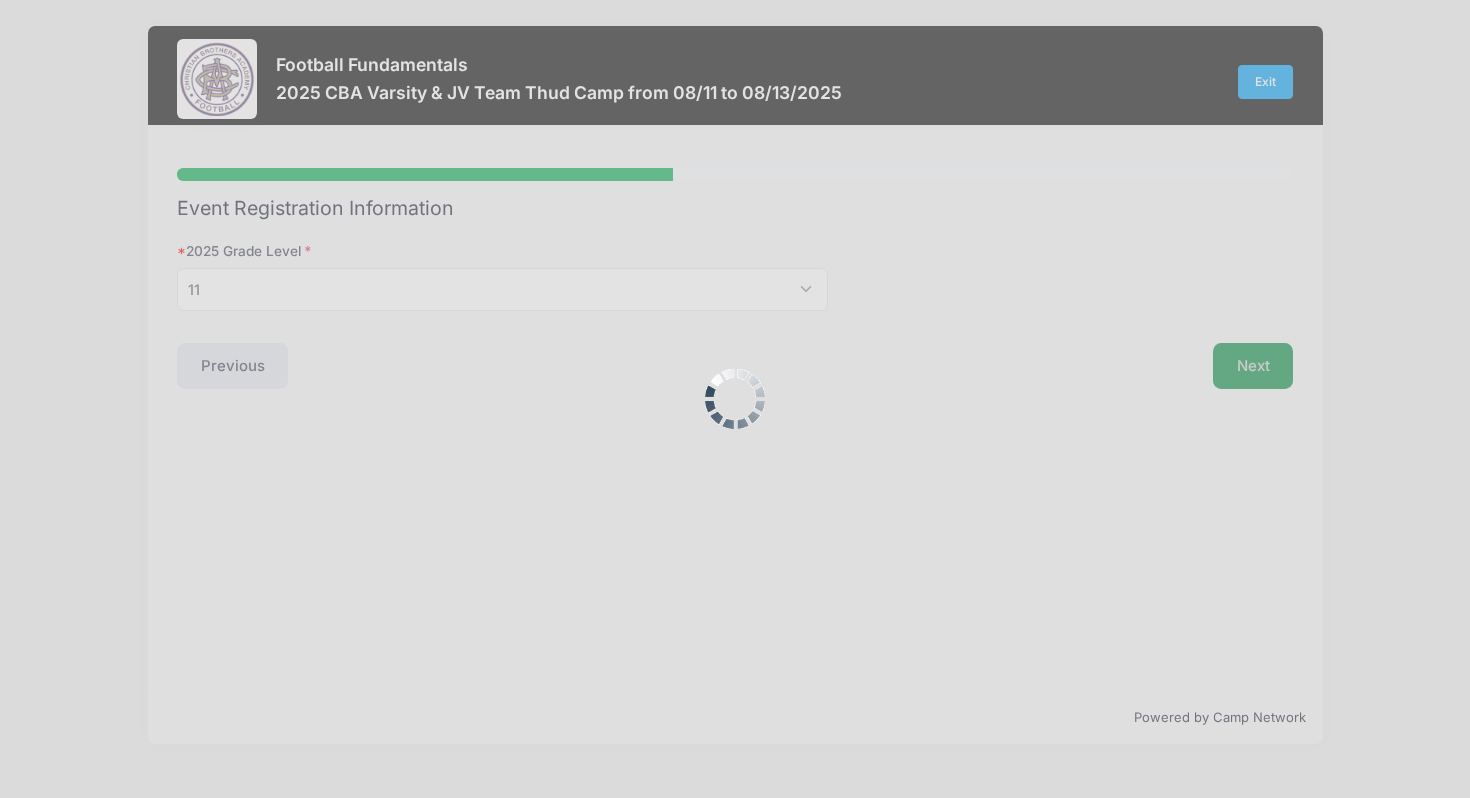 scroll, scrollTop: 0, scrollLeft: 0, axis: both 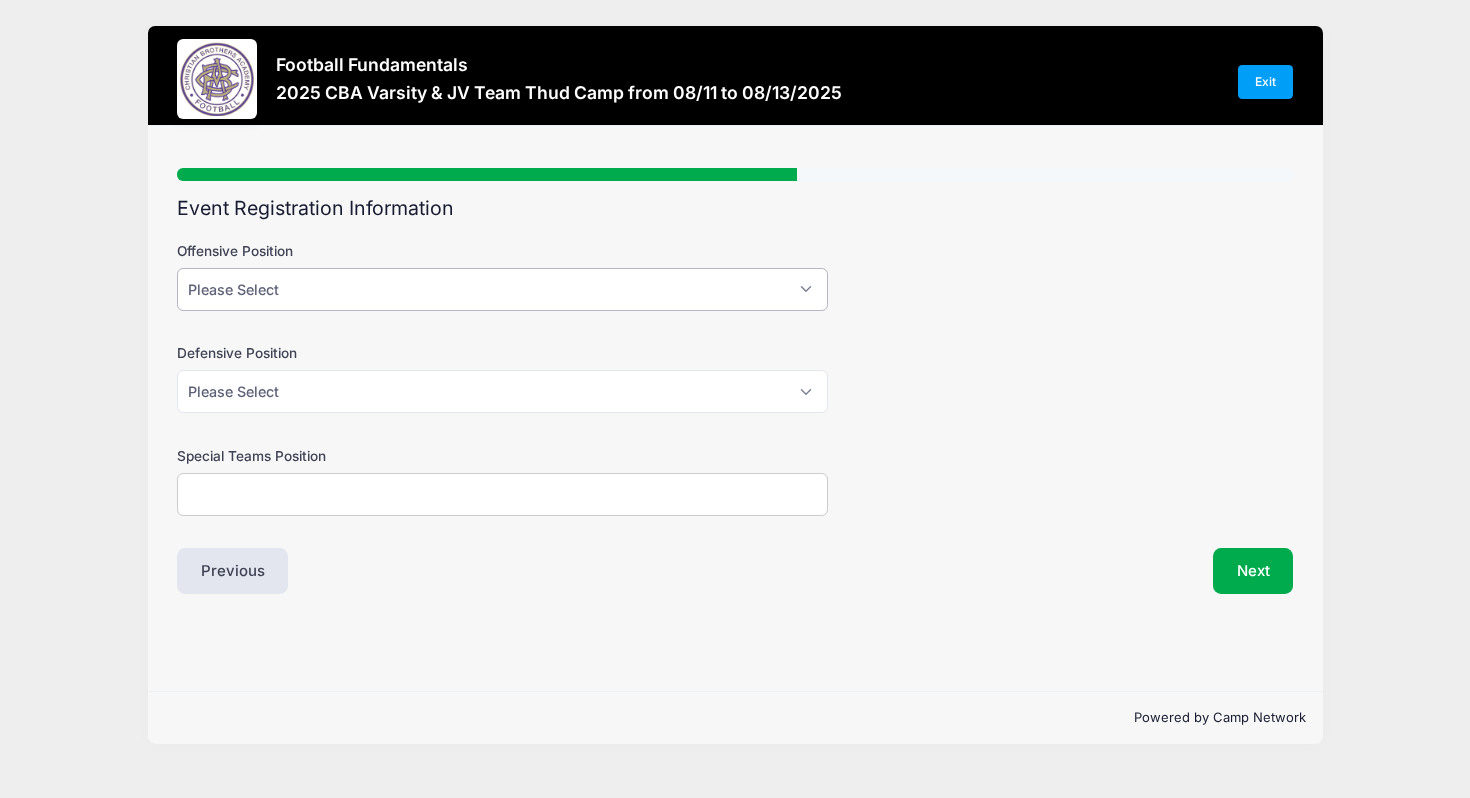 click on "Please Select QB
WR
RB
H/TE
OL" at bounding box center (502, 289) 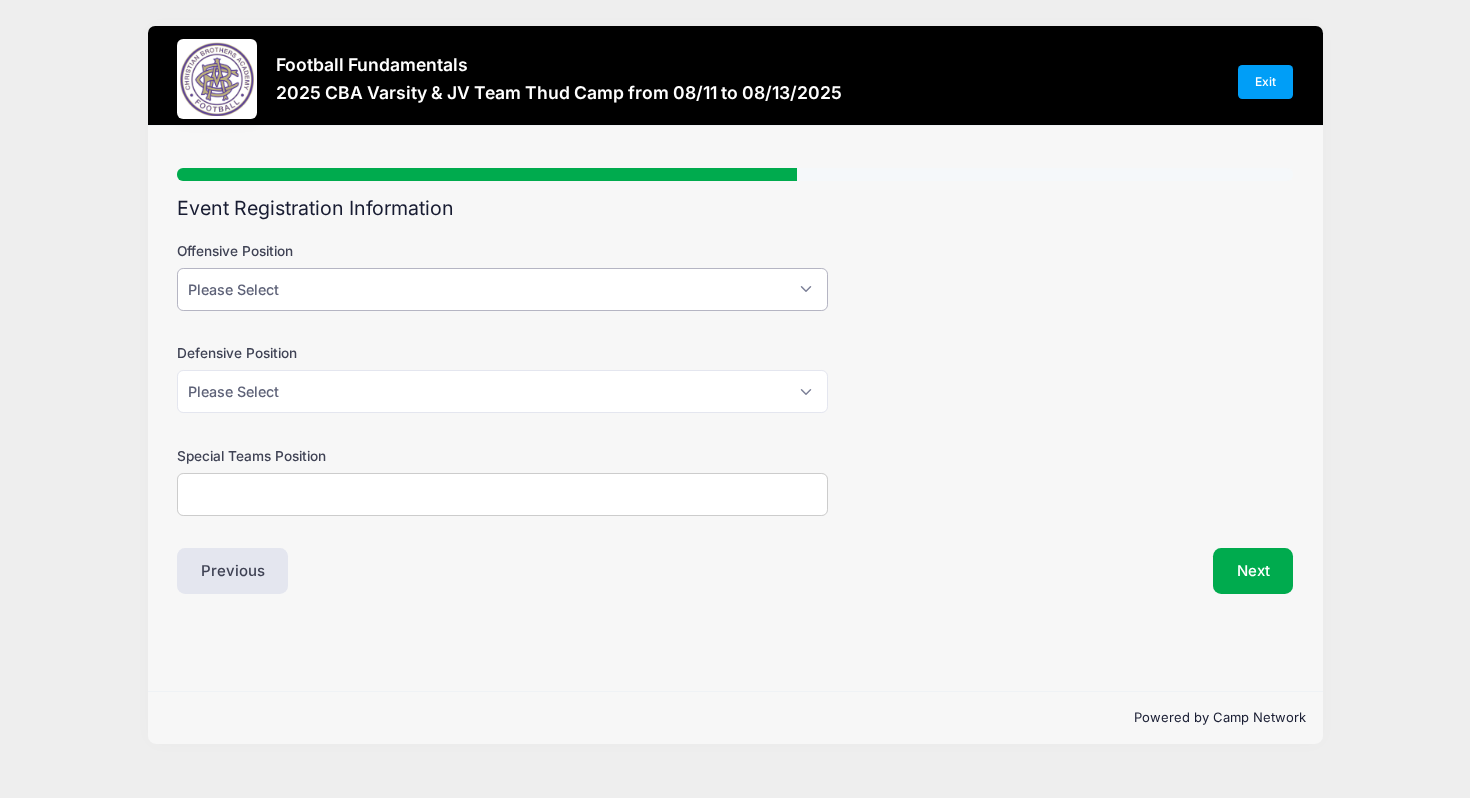 select on "RB" 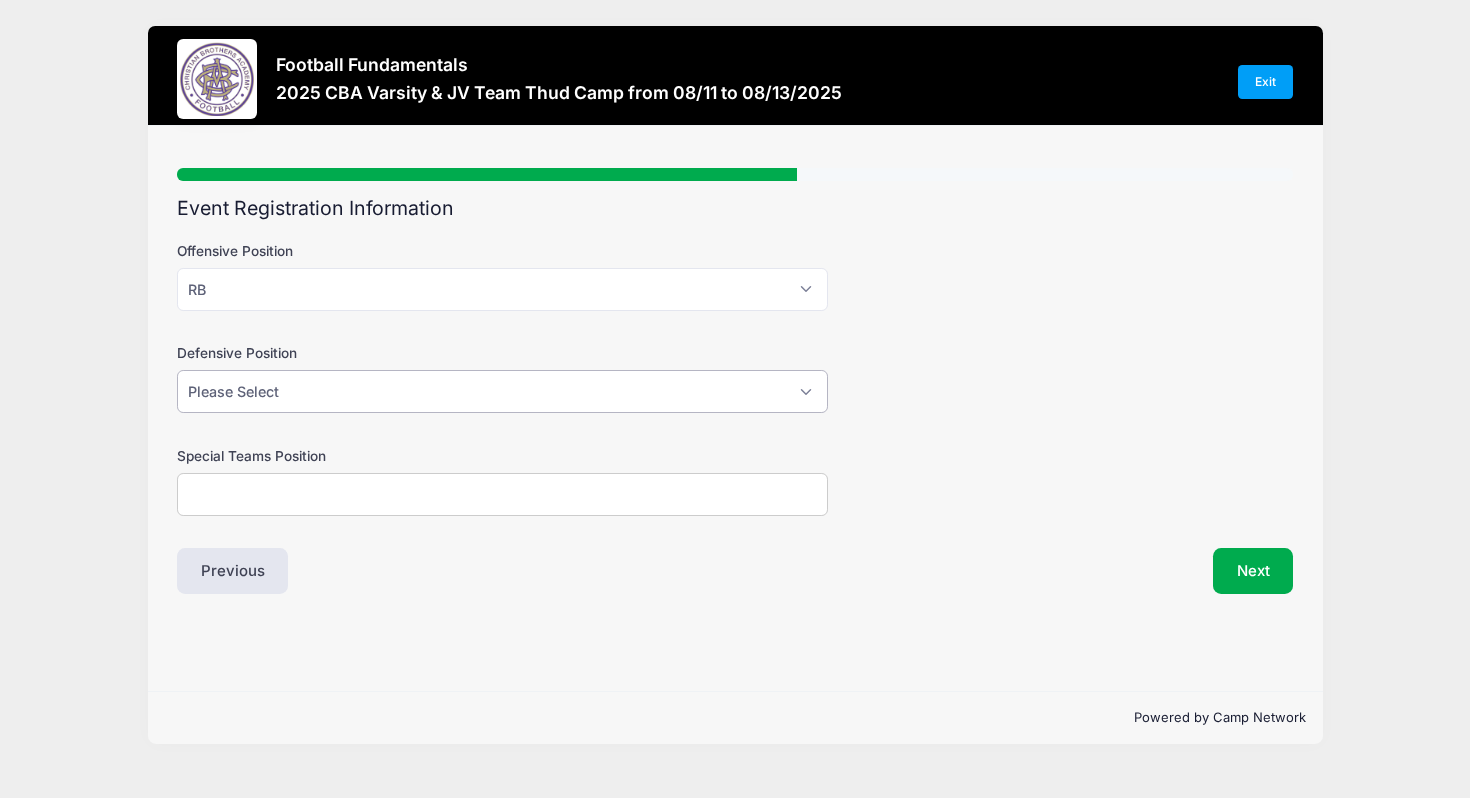 click on "Please Select DL
LB
DB" at bounding box center [502, 391] 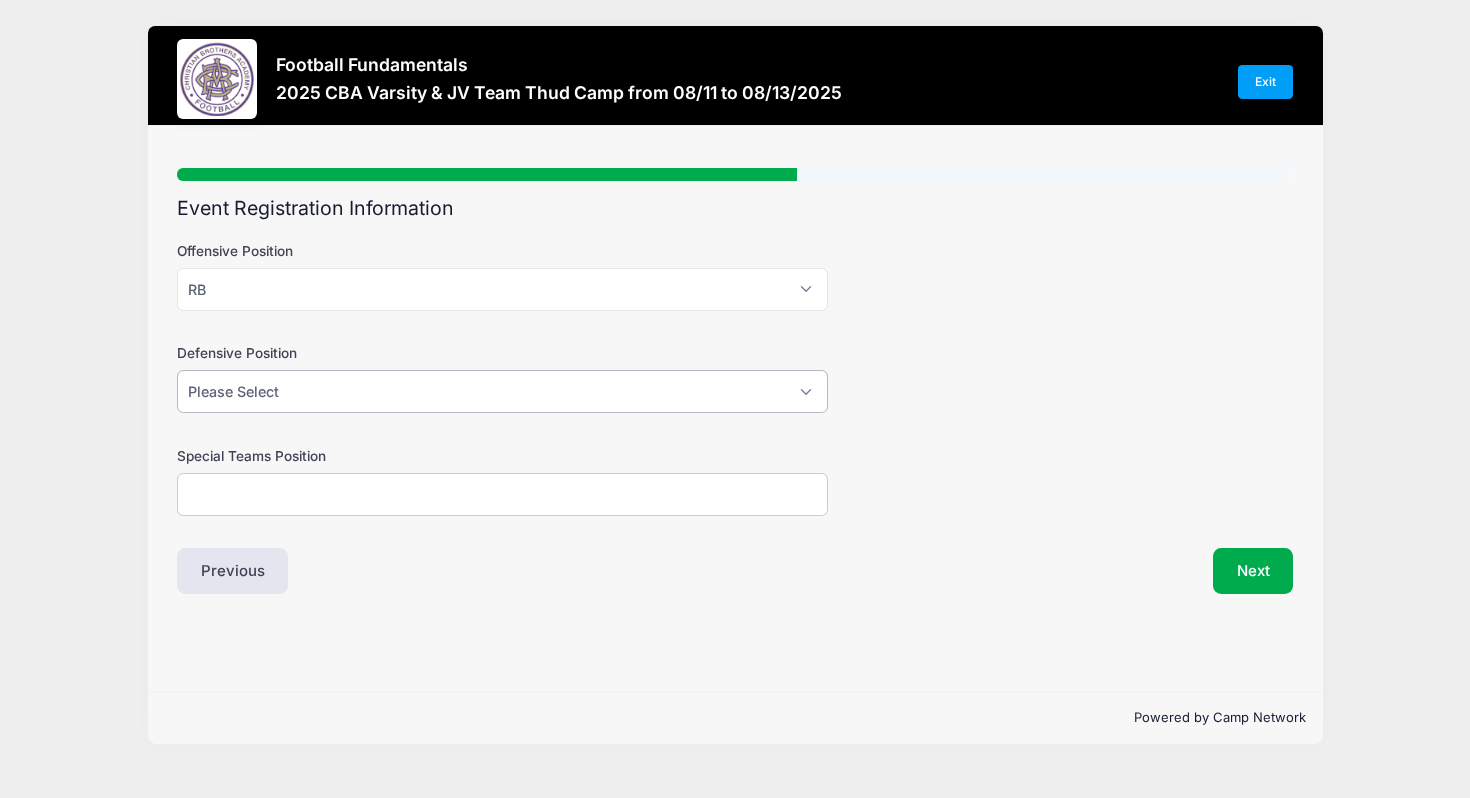 select on "LB" 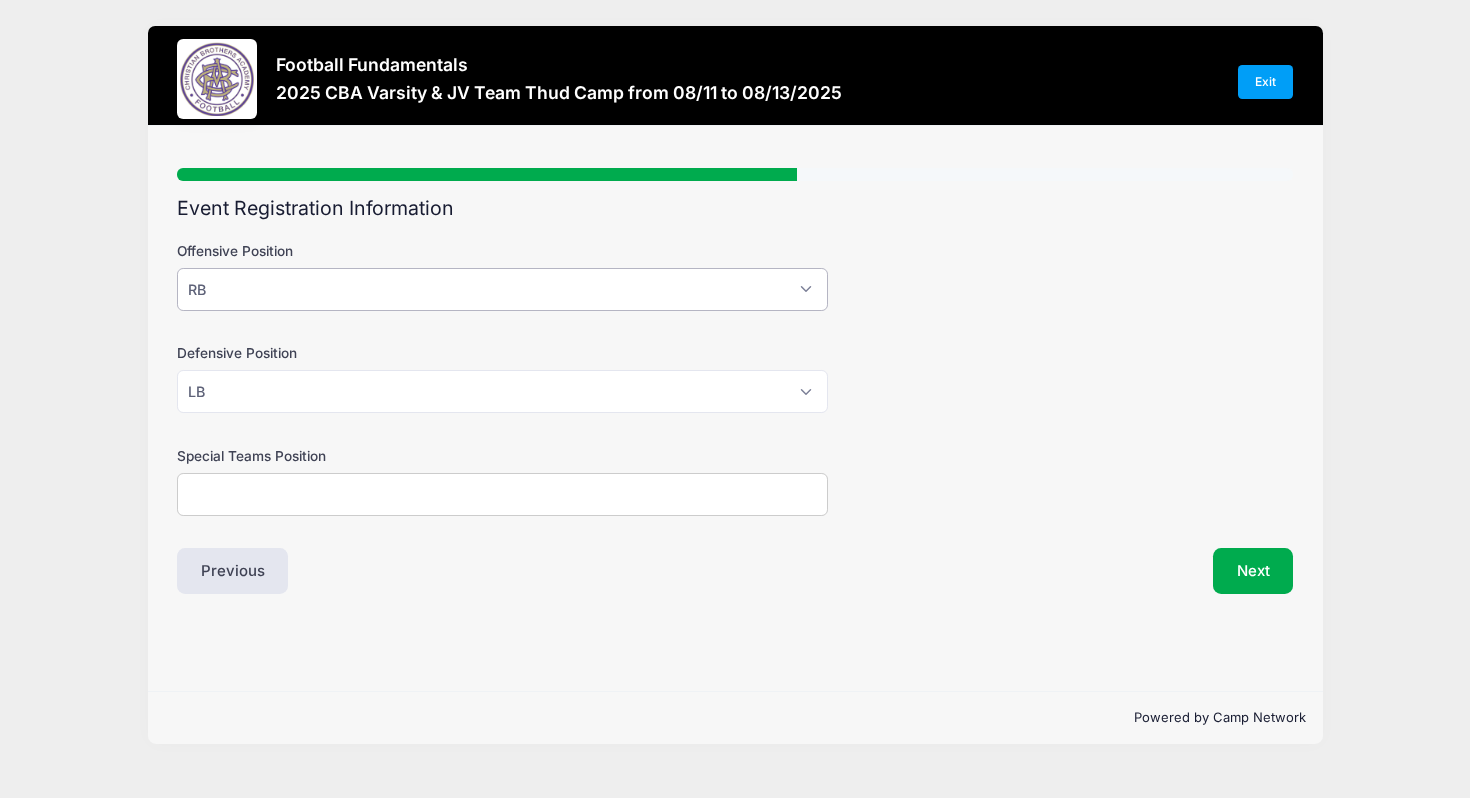 click on "Please Select QB
WR
RB
H/TE
OL" at bounding box center [502, 289] 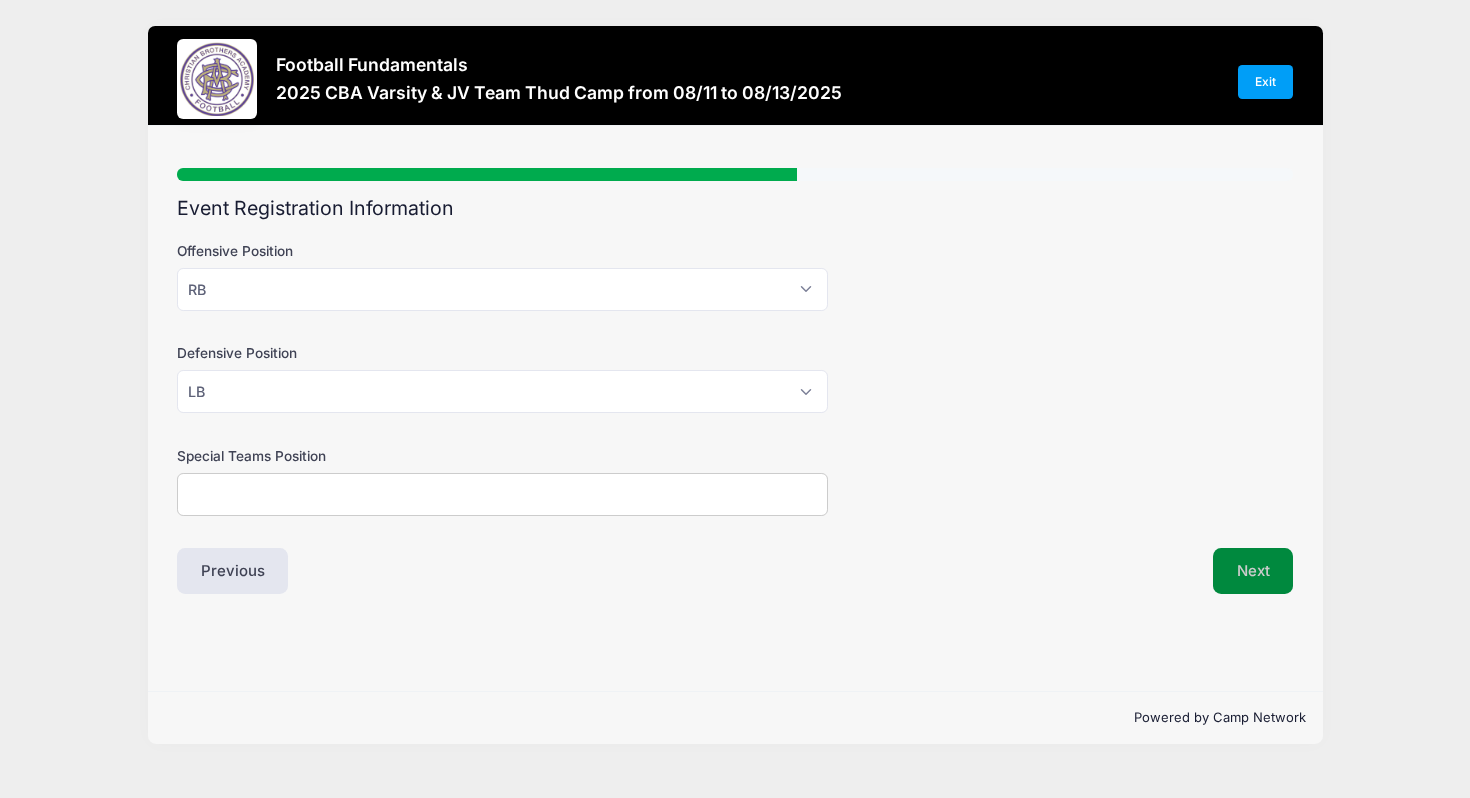 click on "Next" at bounding box center [1253, 571] 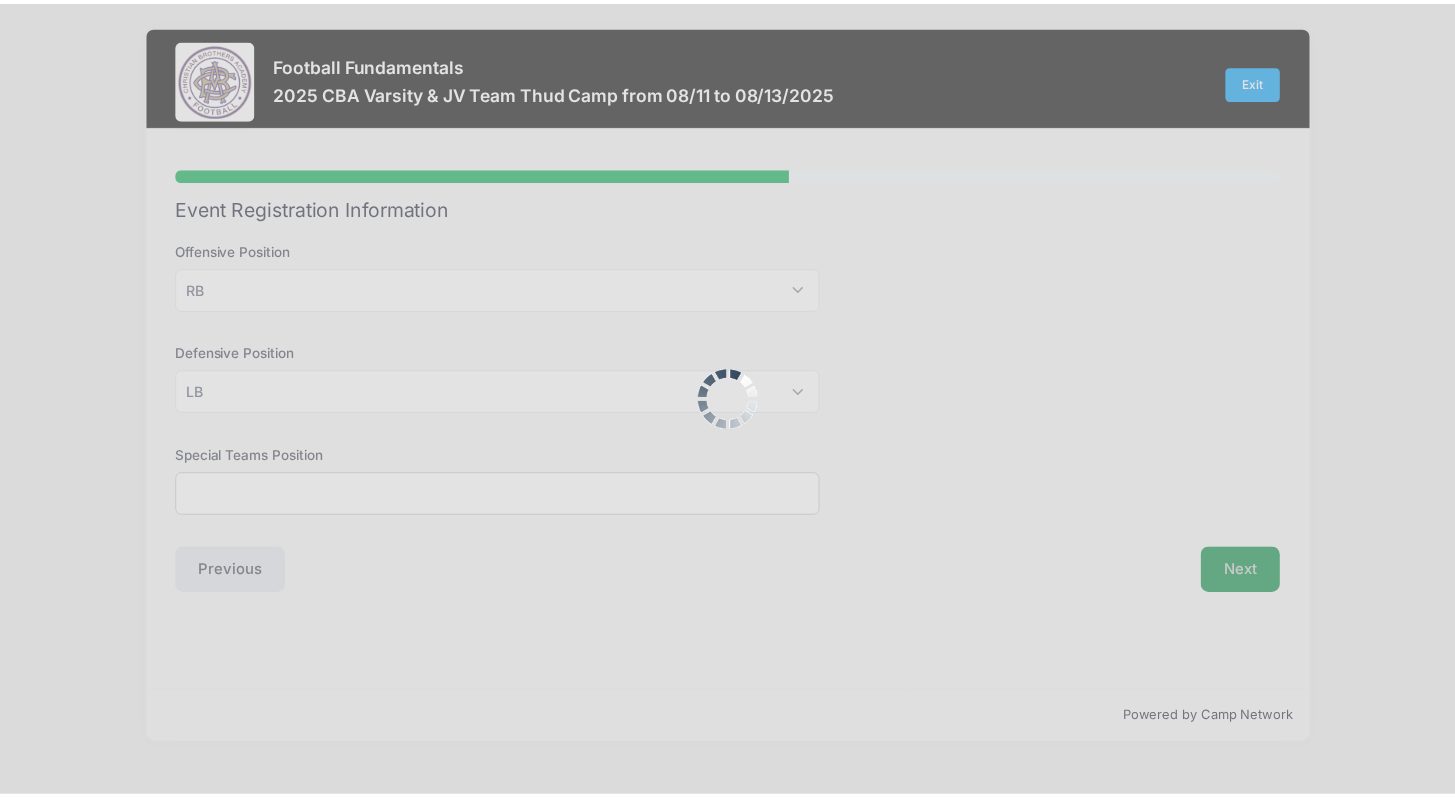 scroll, scrollTop: 0, scrollLeft: 0, axis: both 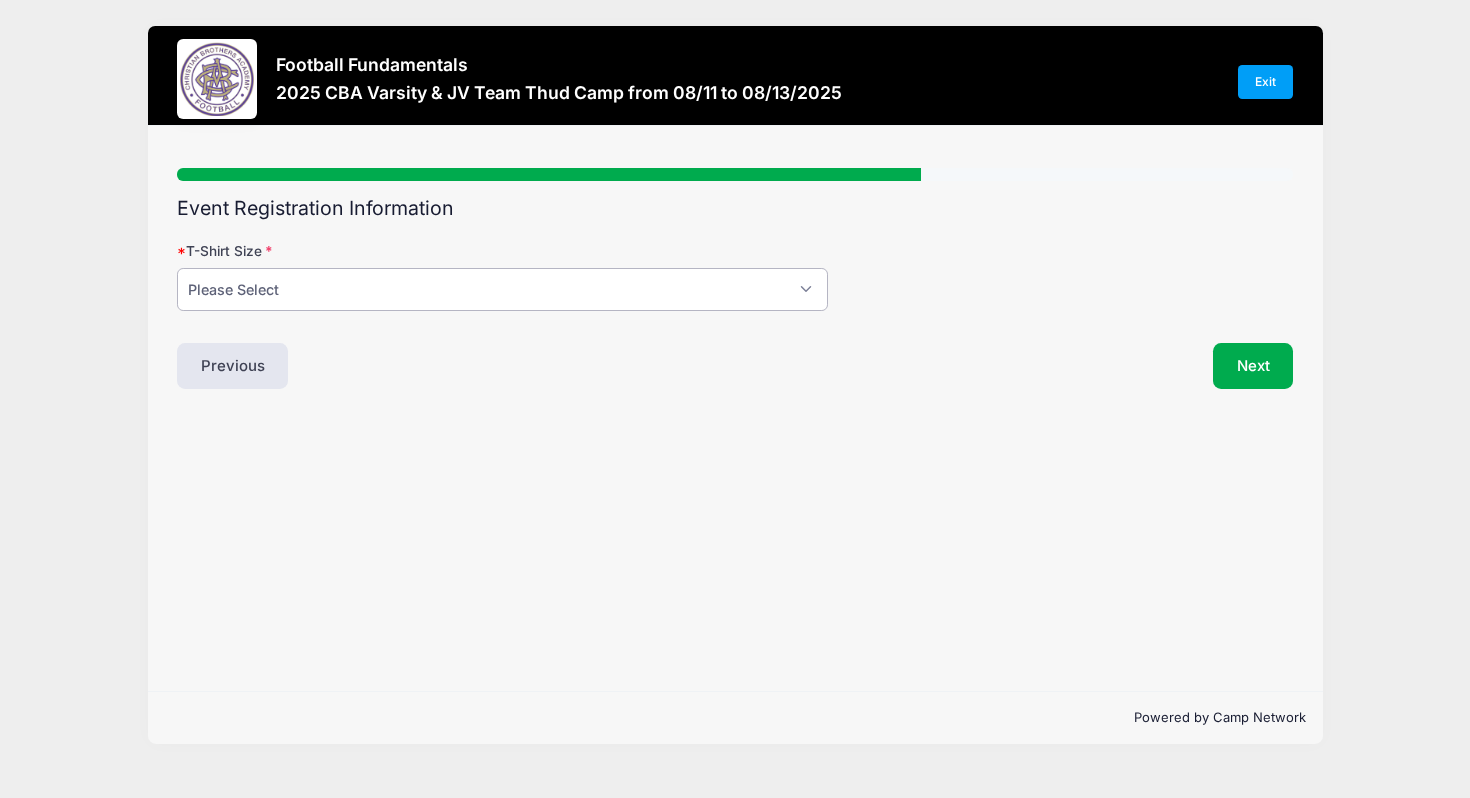 click on "Please Select SM
MED
LG
XL
2XL
3XL
4XL" at bounding box center (502, 289) 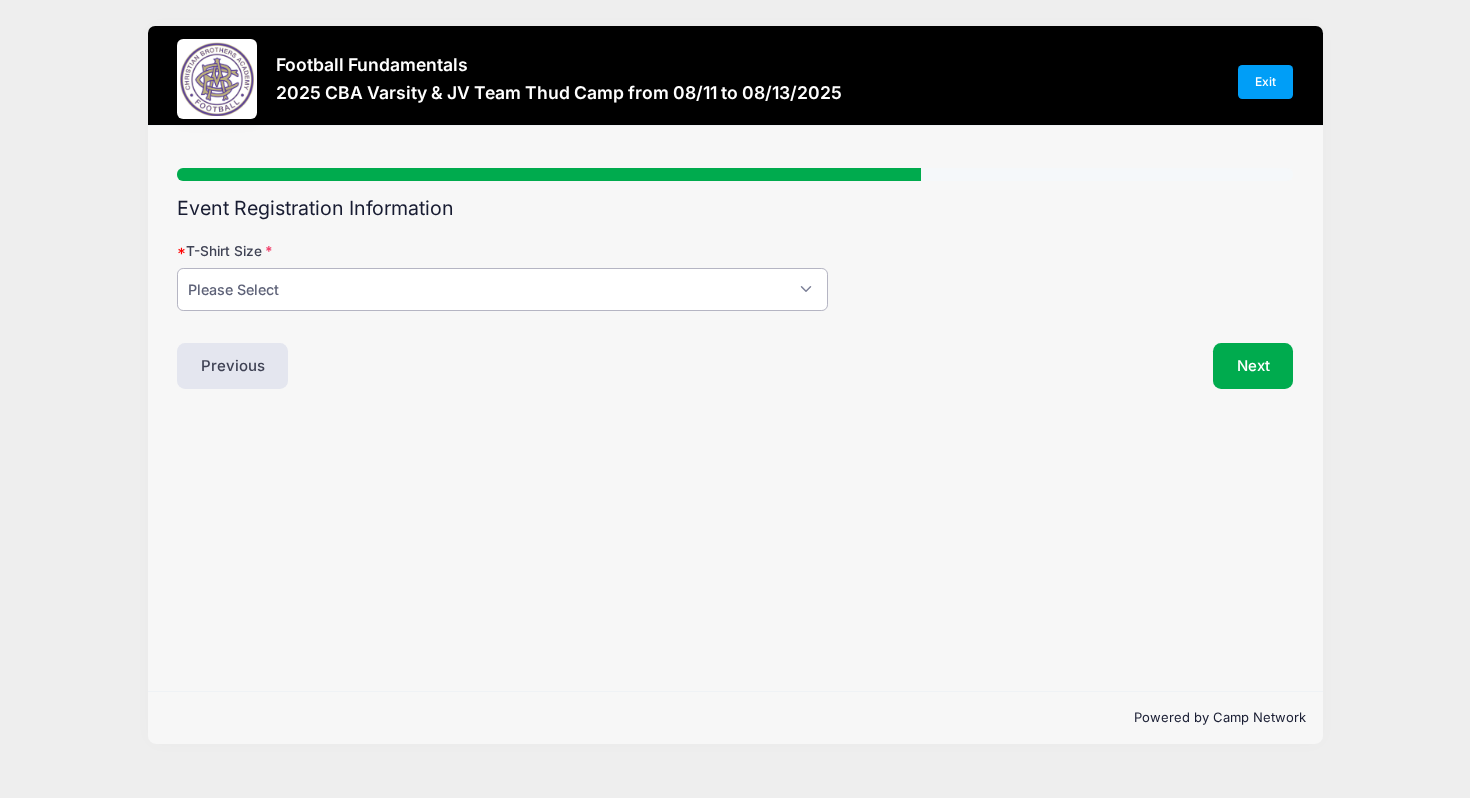 select on "LG" 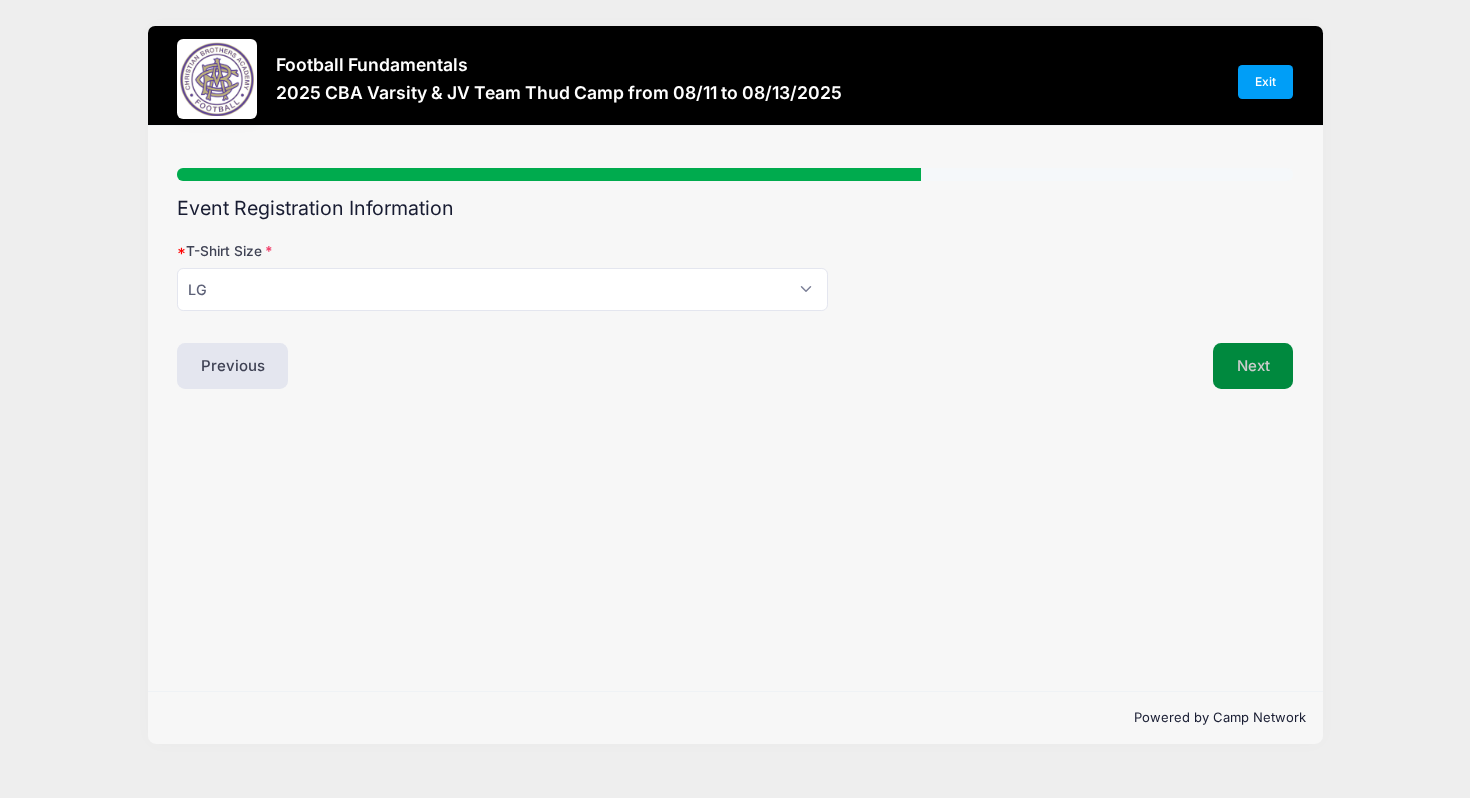 click on "Next" at bounding box center (1253, 366) 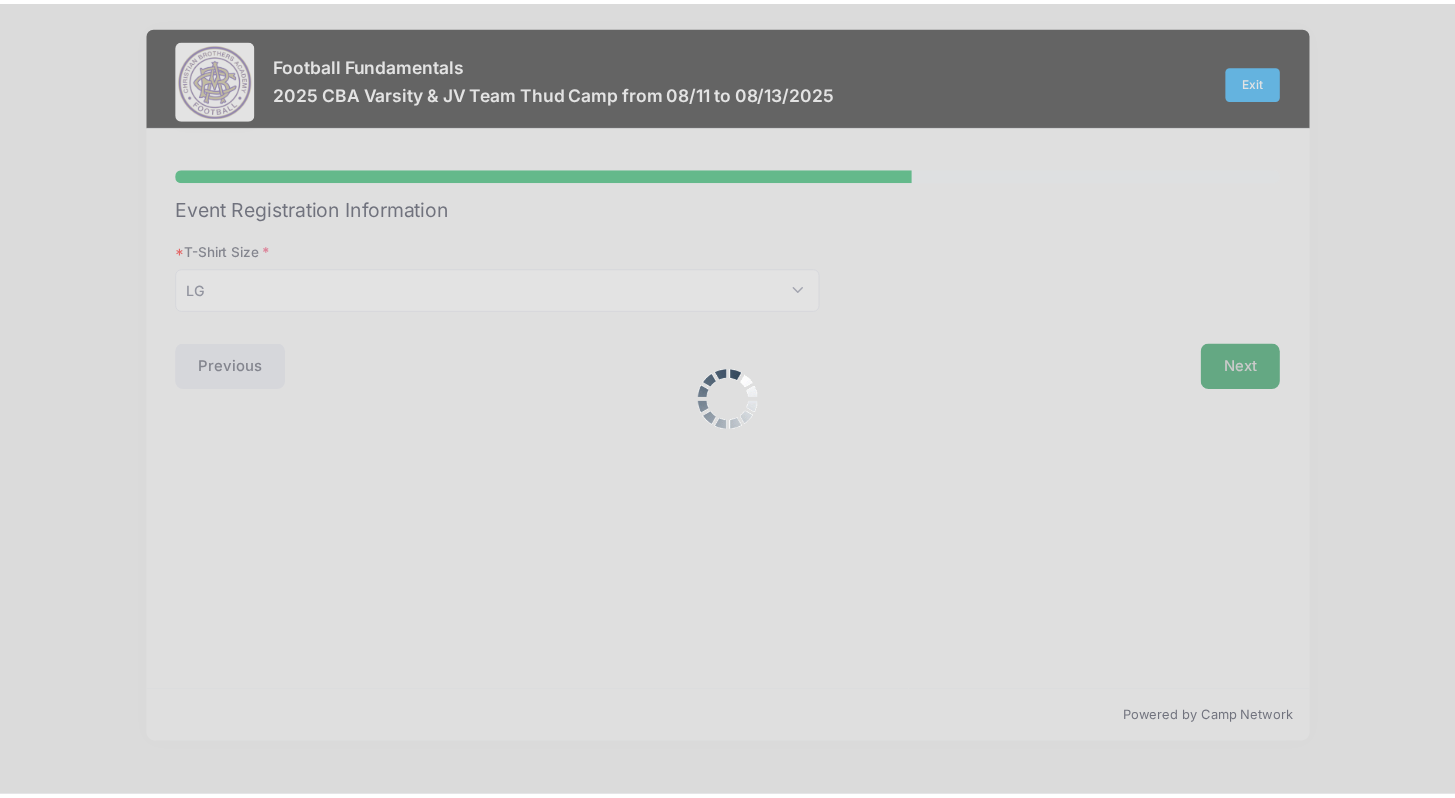 scroll, scrollTop: 0, scrollLeft: 0, axis: both 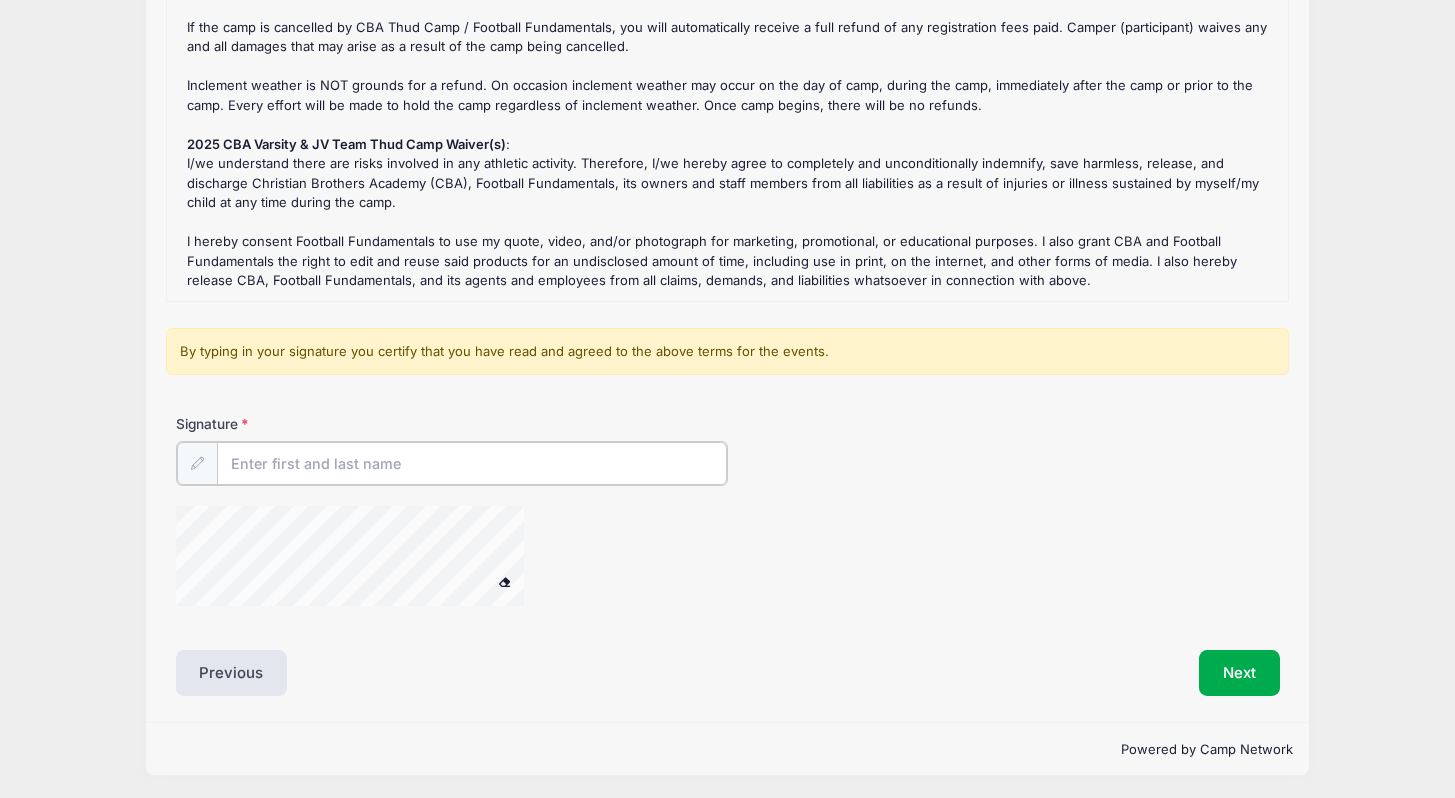 click on "Signature" at bounding box center [472, 463] 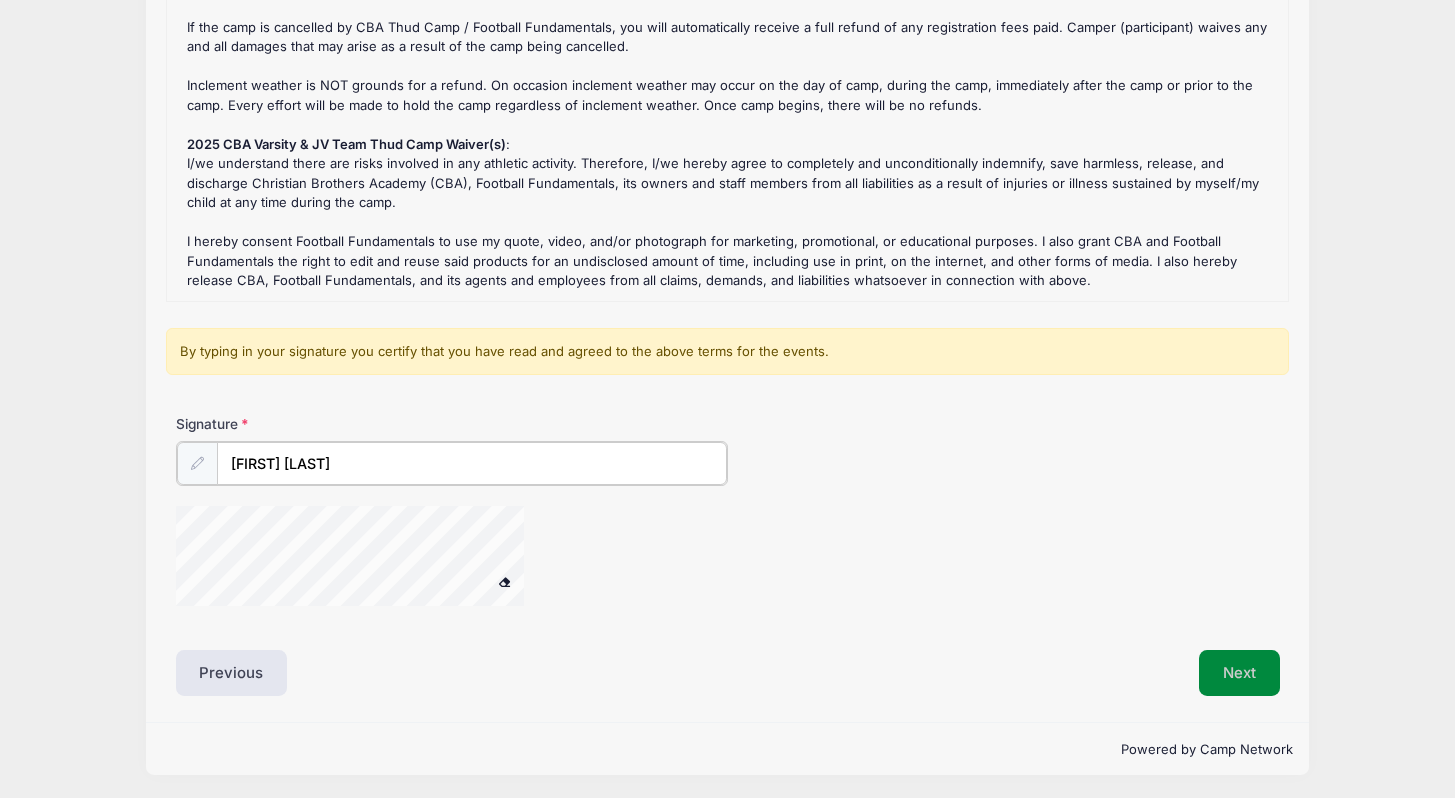 type on "[FIRST] [LAST]" 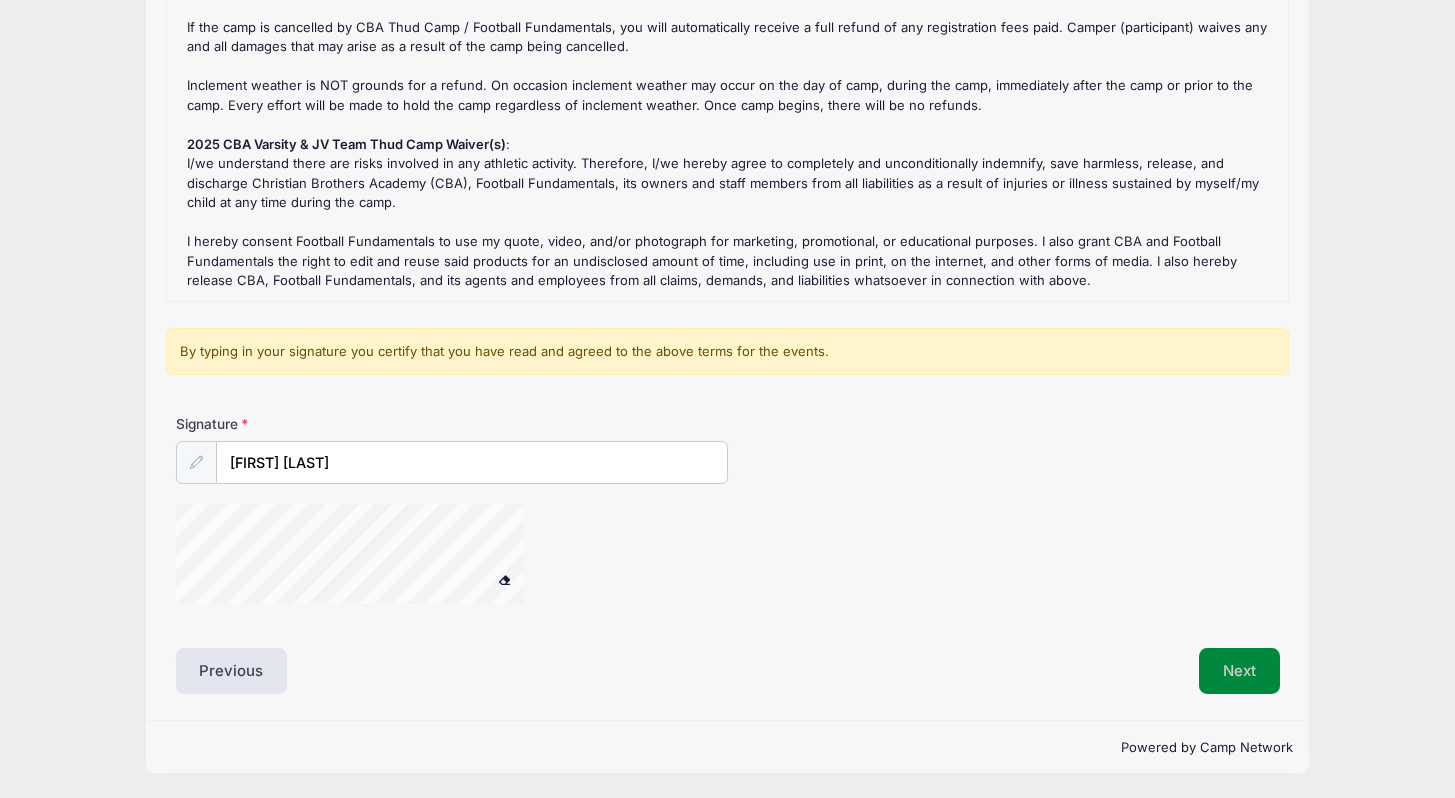 click on "Next" at bounding box center [1239, 671] 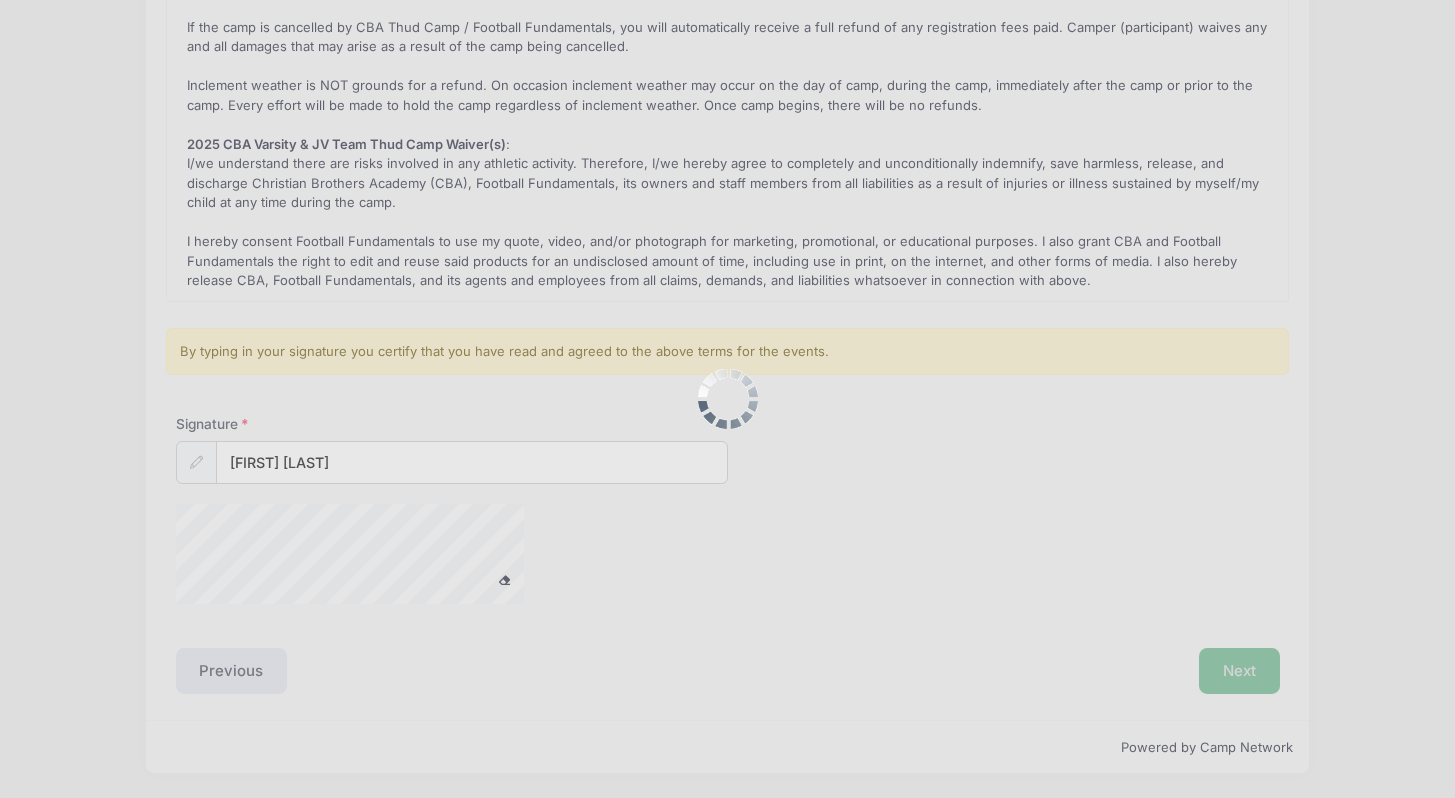 scroll, scrollTop: 0, scrollLeft: 0, axis: both 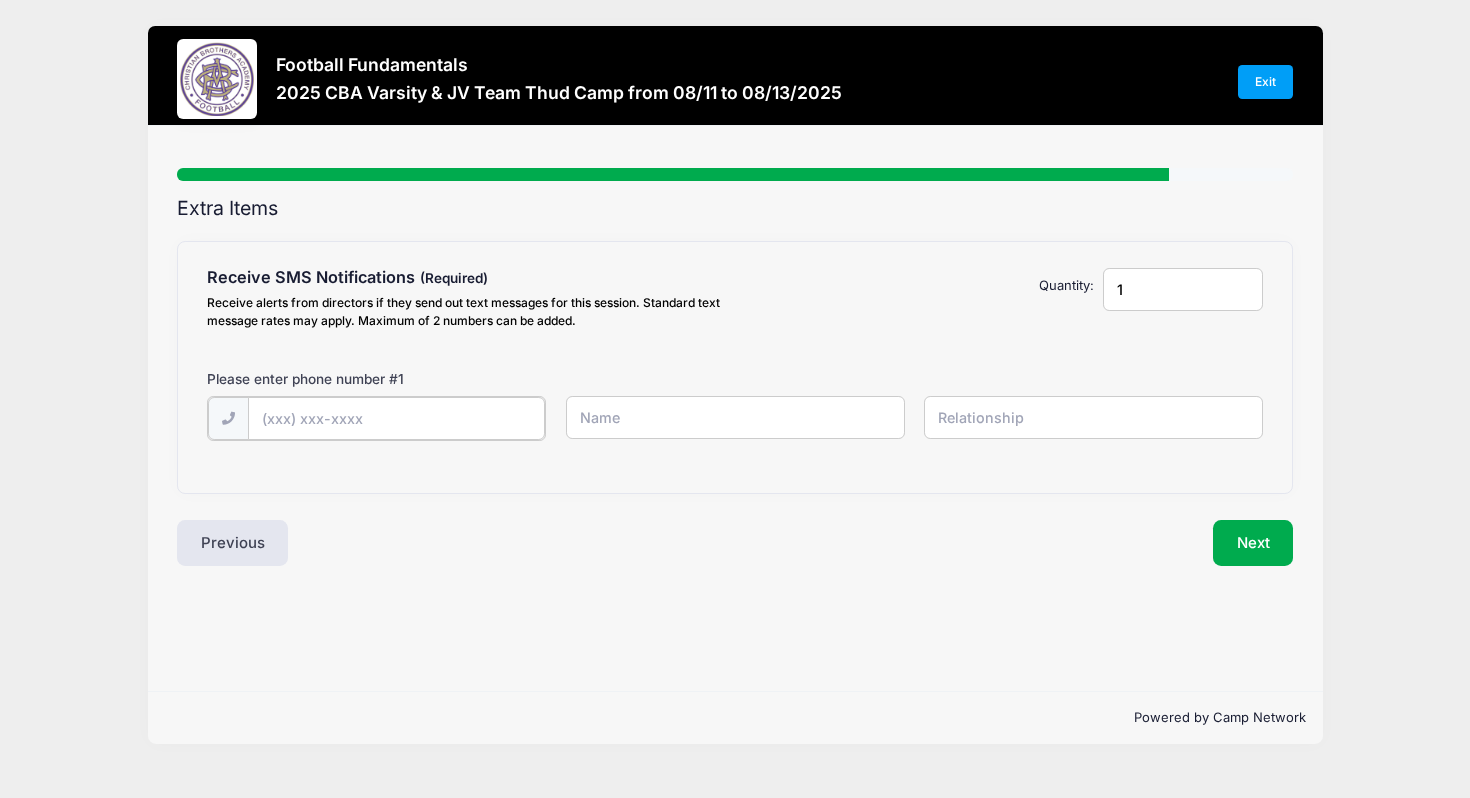 click at bounding box center (0, 0) 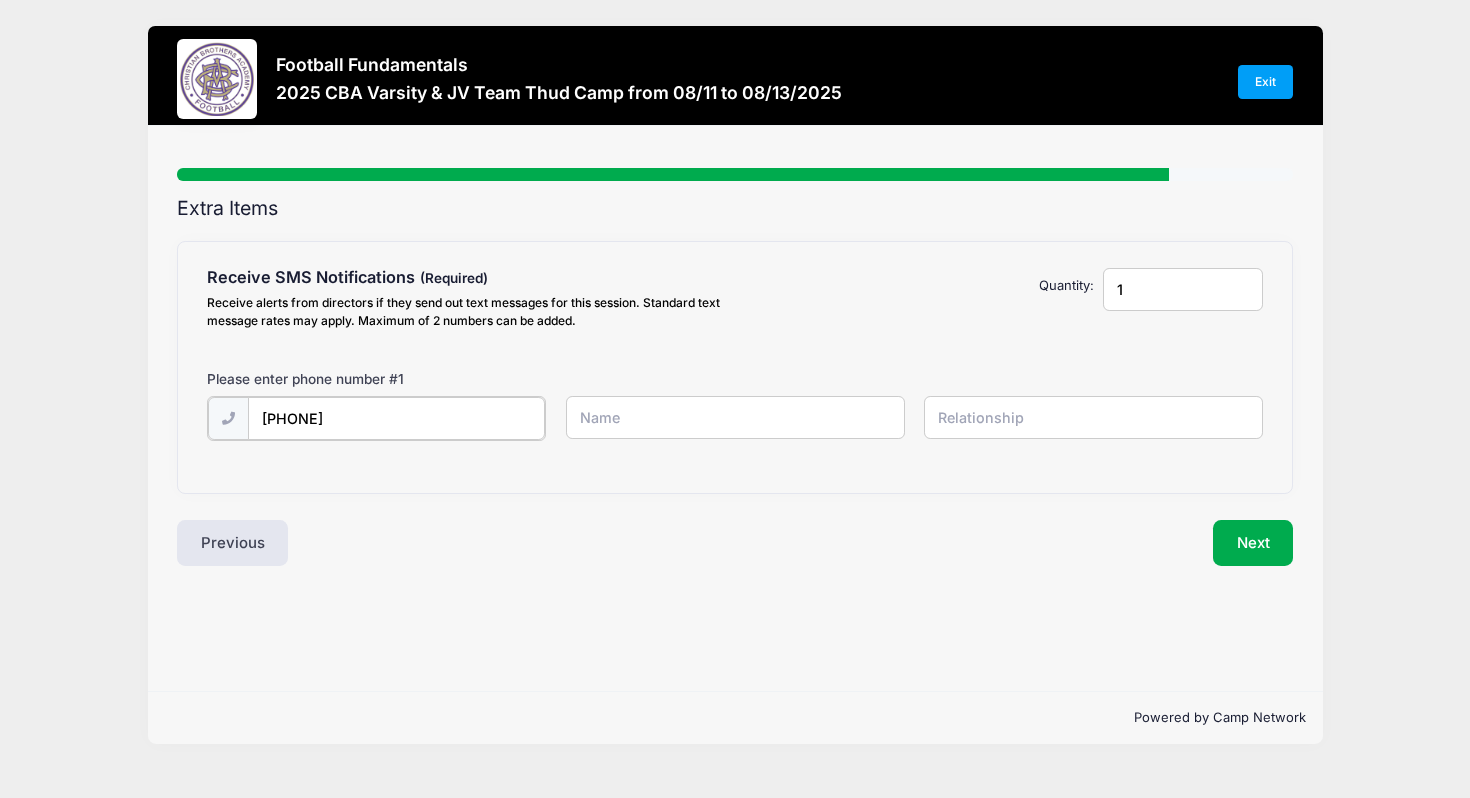 type on "[PHONE]" 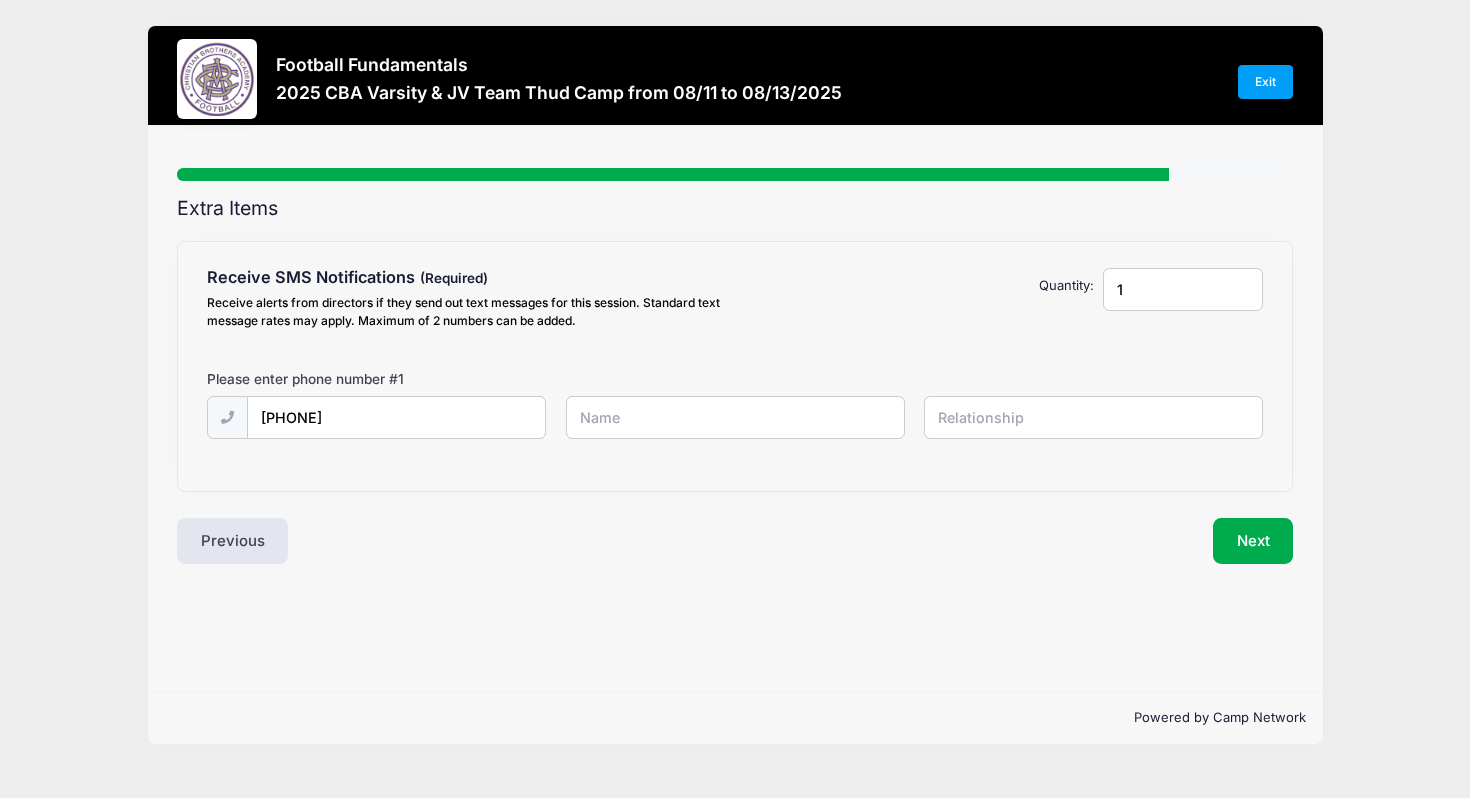click at bounding box center [0, 0] 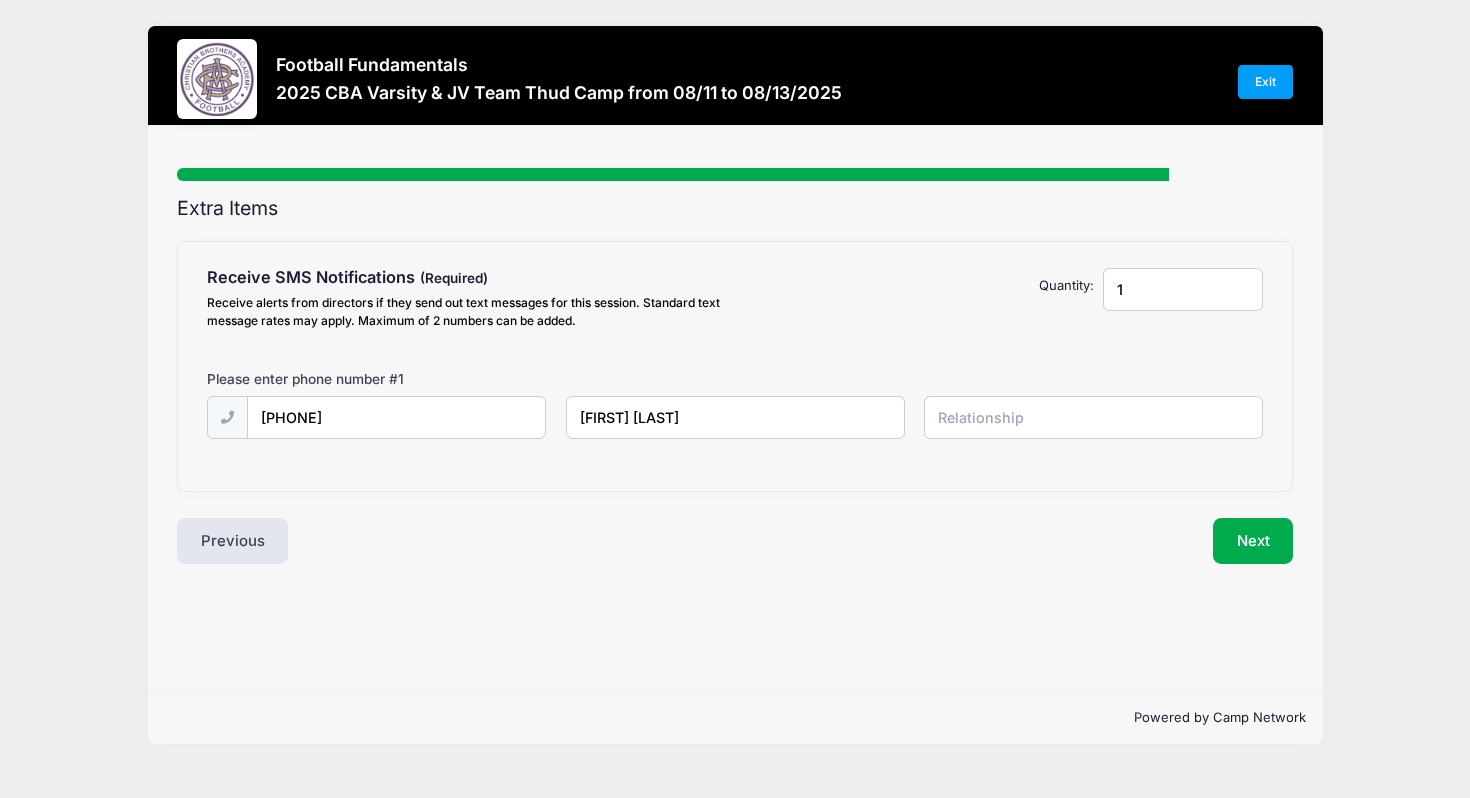 type on "[FIRST] [LAST]" 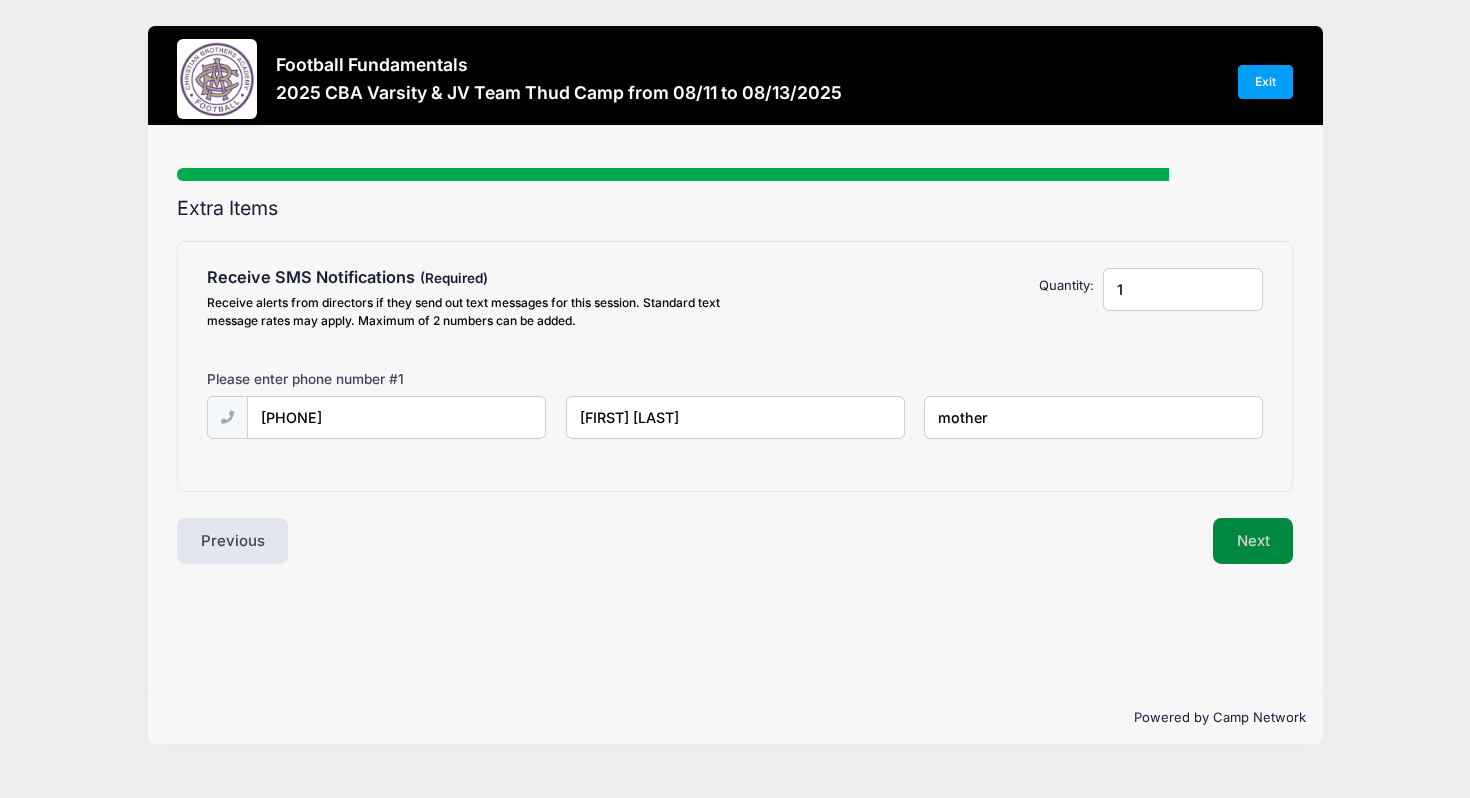 type on "mother" 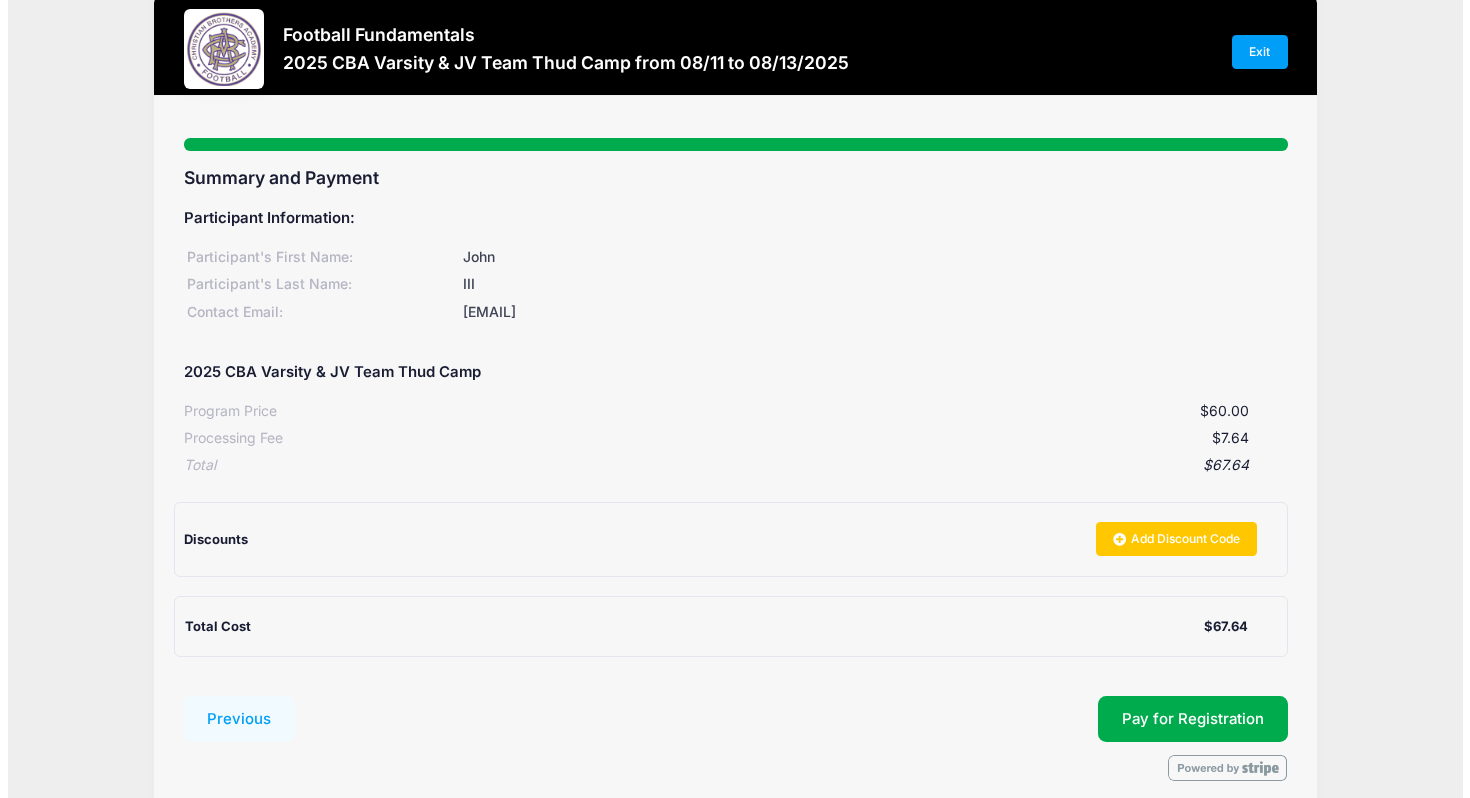 scroll, scrollTop: 117, scrollLeft: 0, axis: vertical 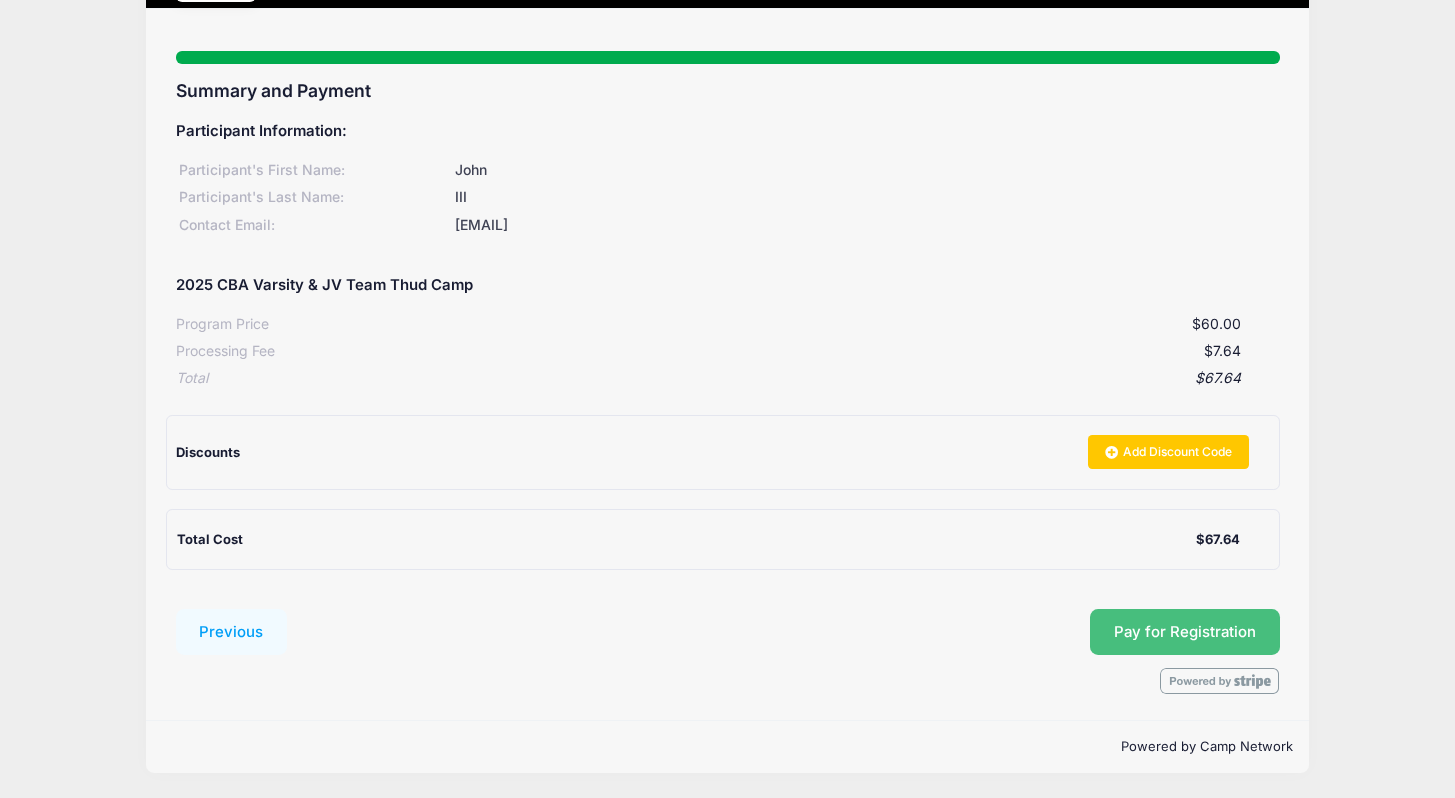 click on "Pay for Registration" at bounding box center [1185, 632] 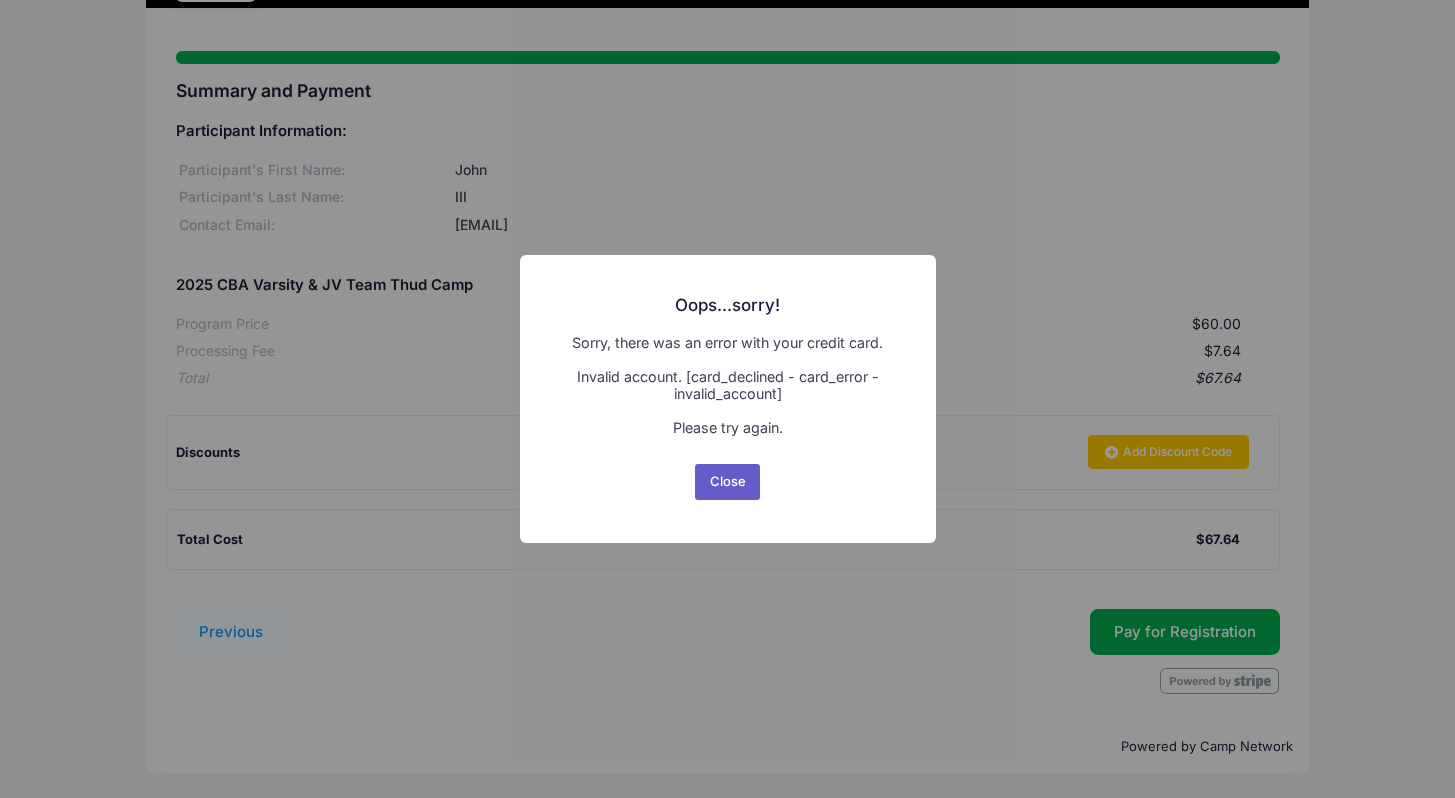 click on "Close" at bounding box center [727, 482] 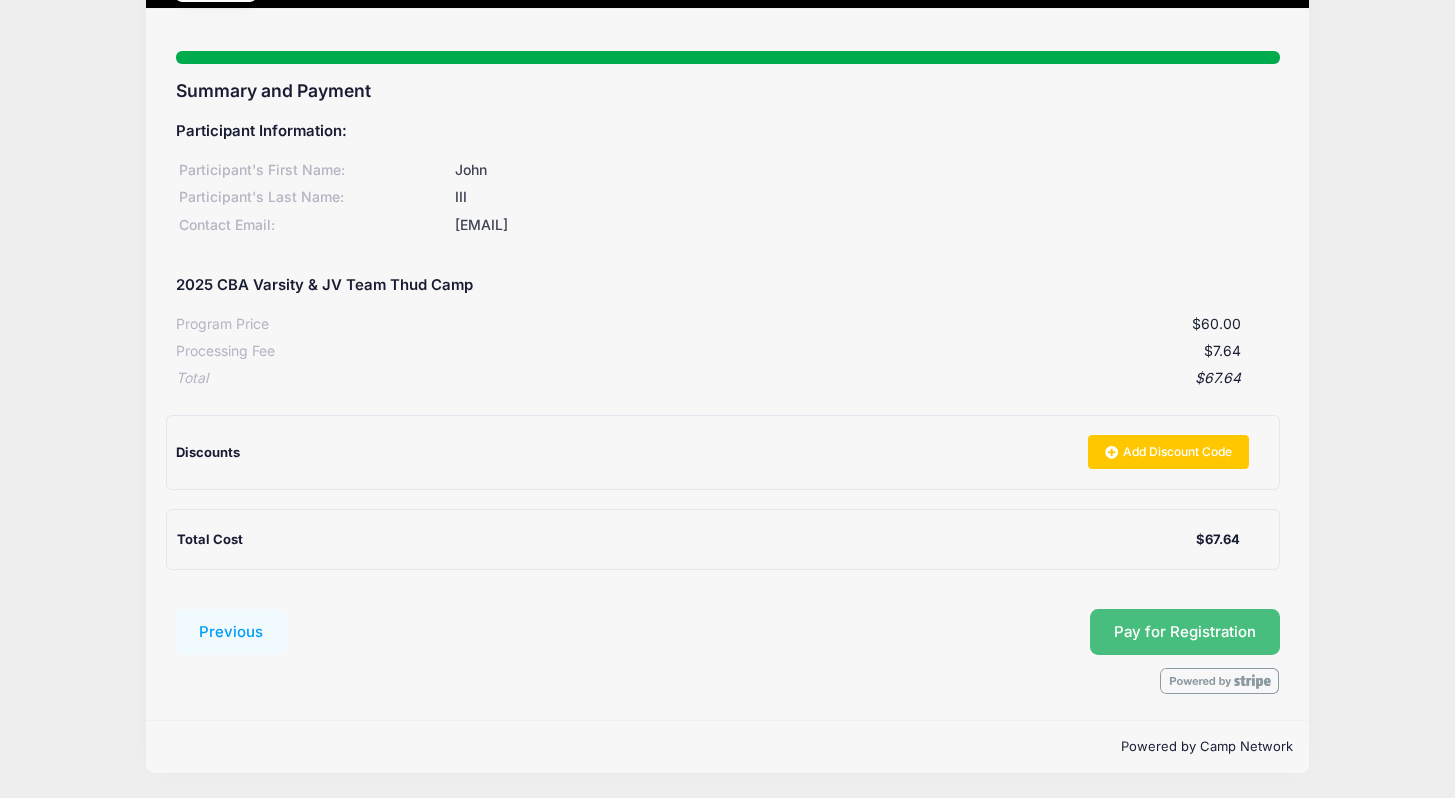 click on "Pay for Registration" at bounding box center [1185, 632] 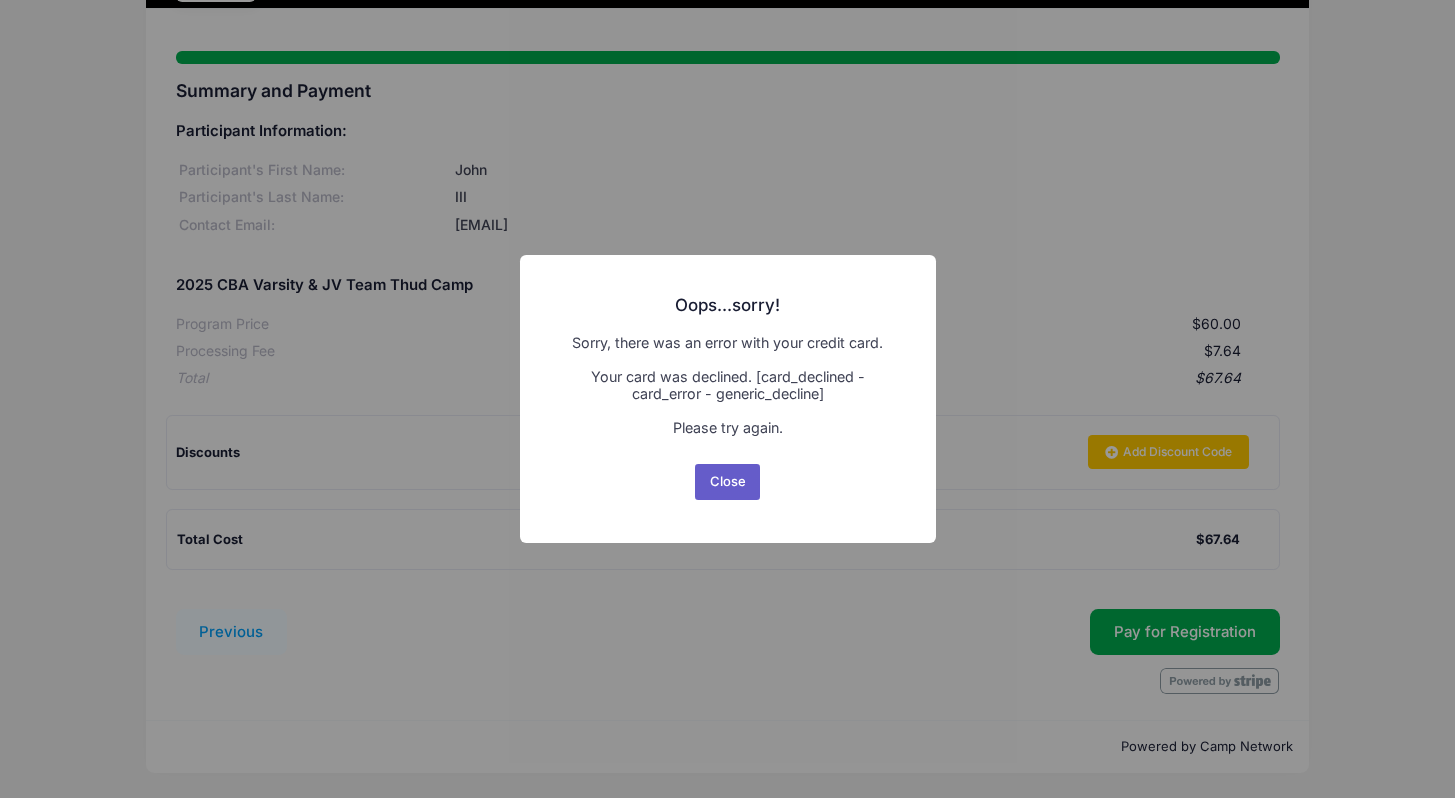 click on "Close" at bounding box center [727, 482] 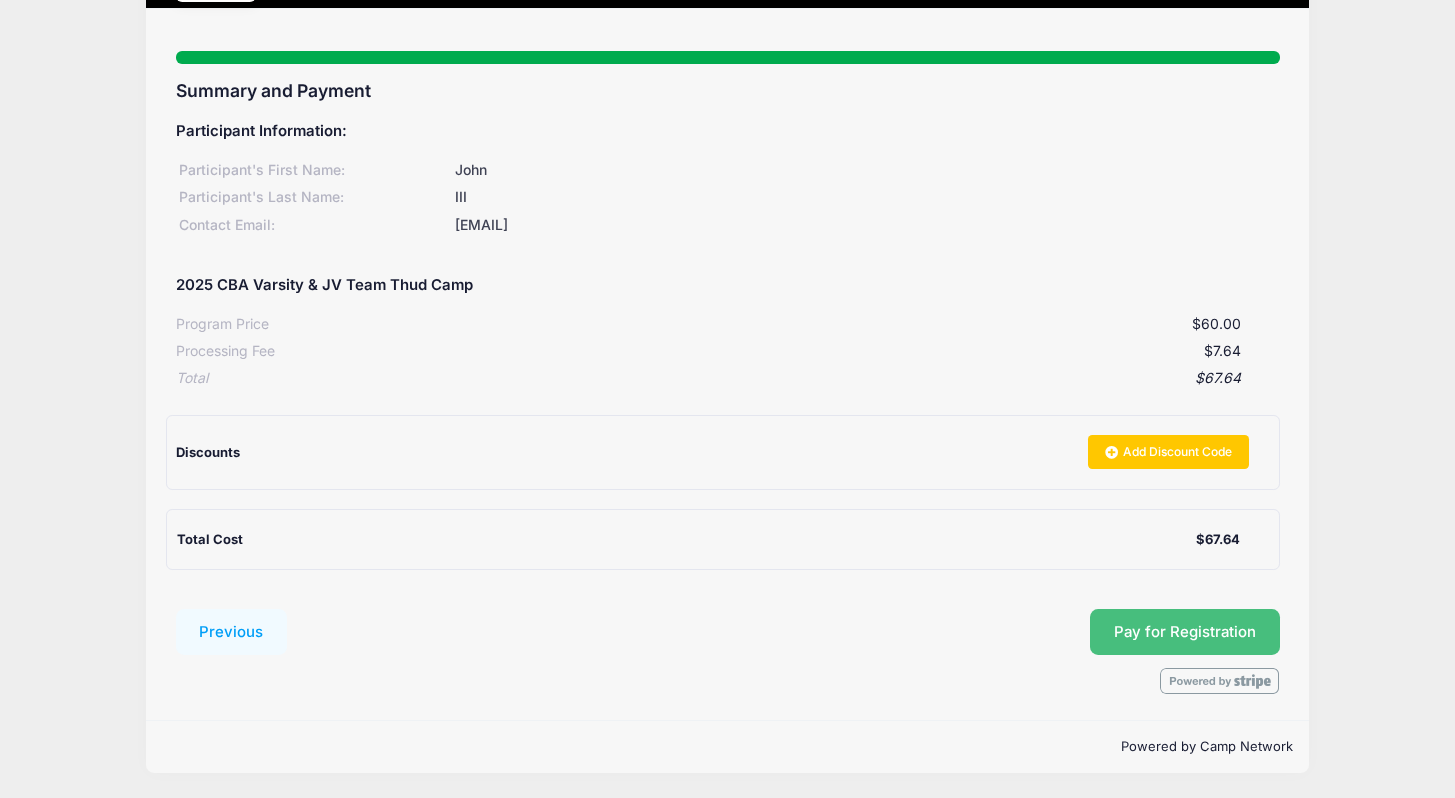 click on "Pay for Registration" at bounding box center (1185, 632) 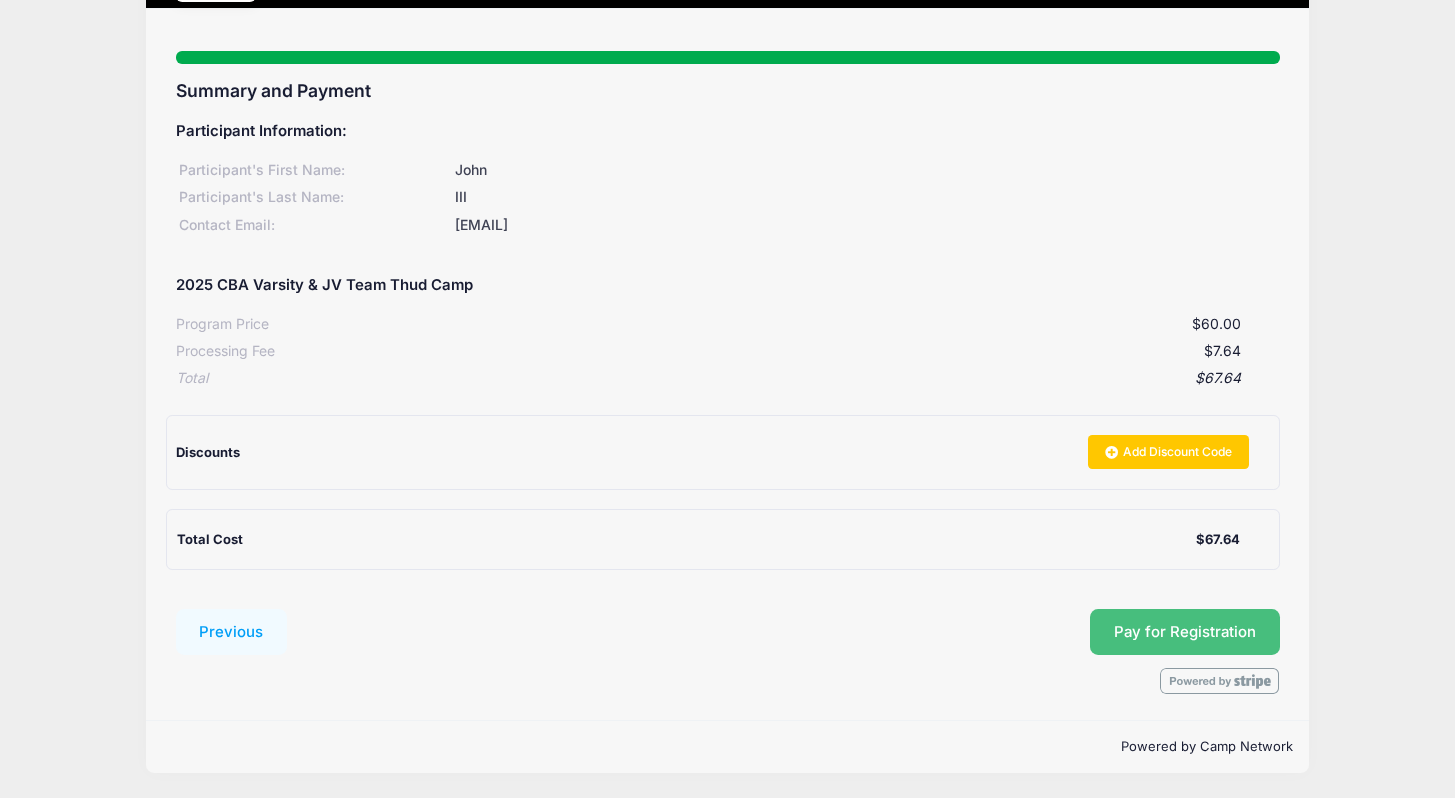 click on "Pay for Registration" at bounding box center (1185, 632) 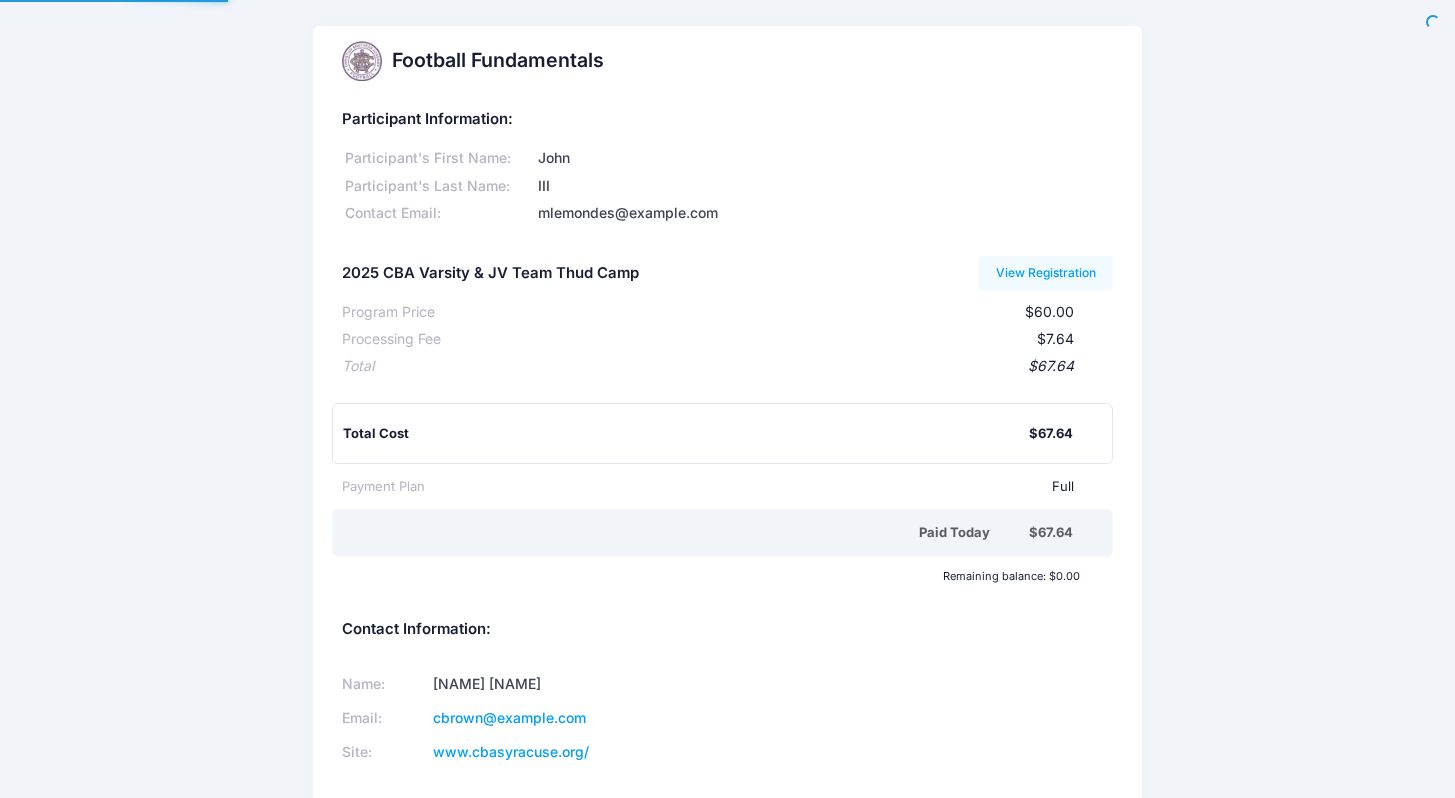 scroll, scrollTop: 0, scrollLeft: 0, axis: both 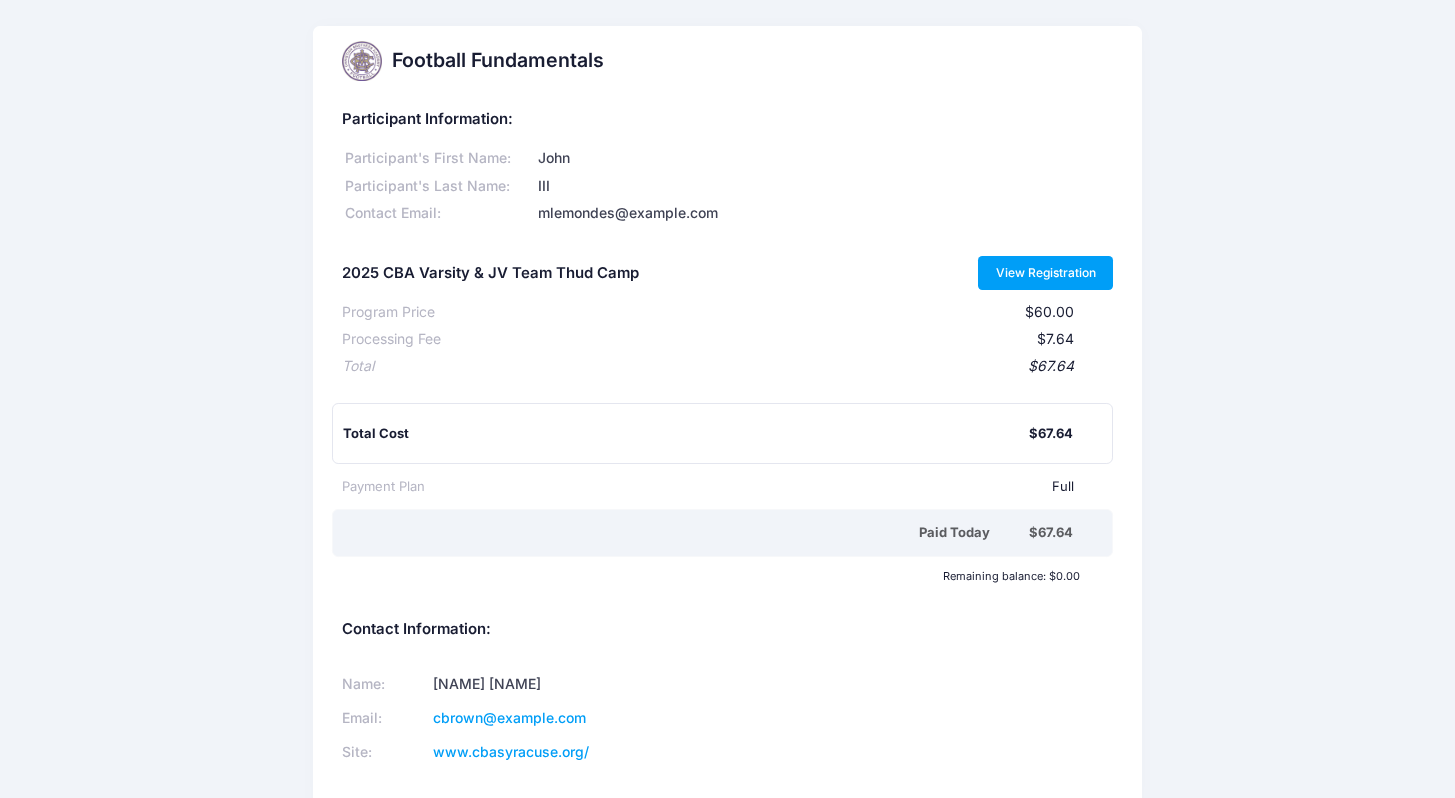 click on "View Registration" at bounding box center (1045, 273) 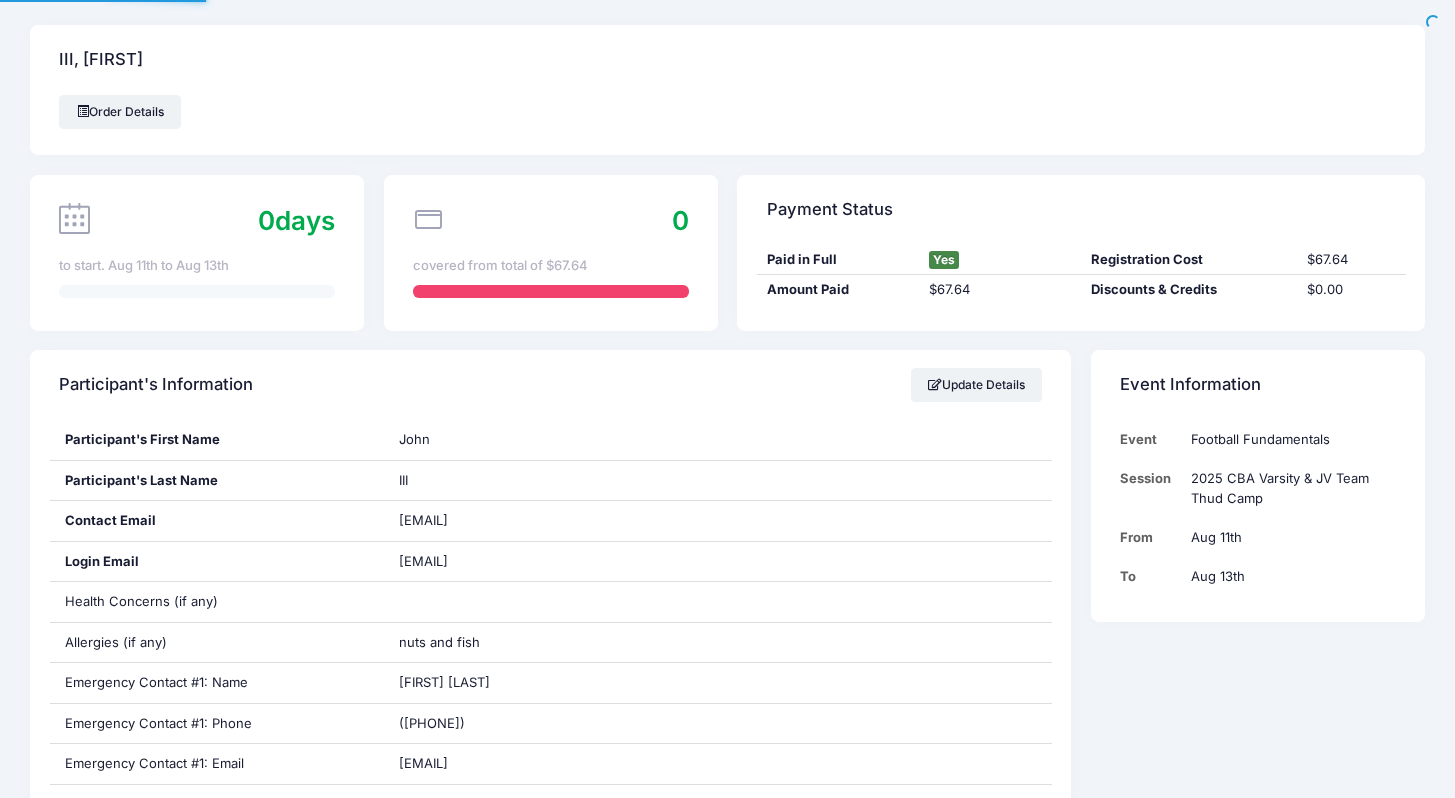 scroll, scrollTop: 0, scrollLeft: 0, axis: both 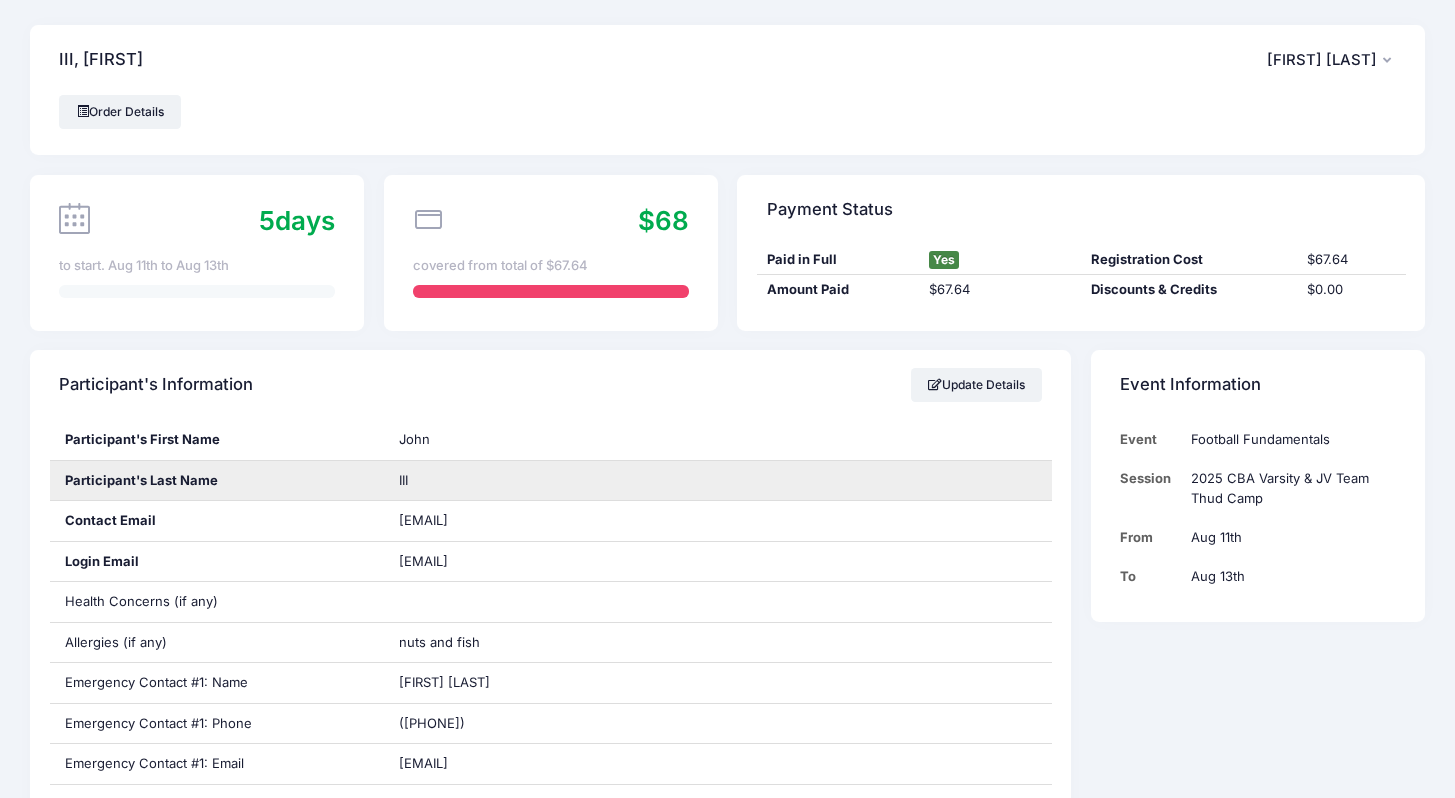 click on "III" at bounding box center [718, 481] 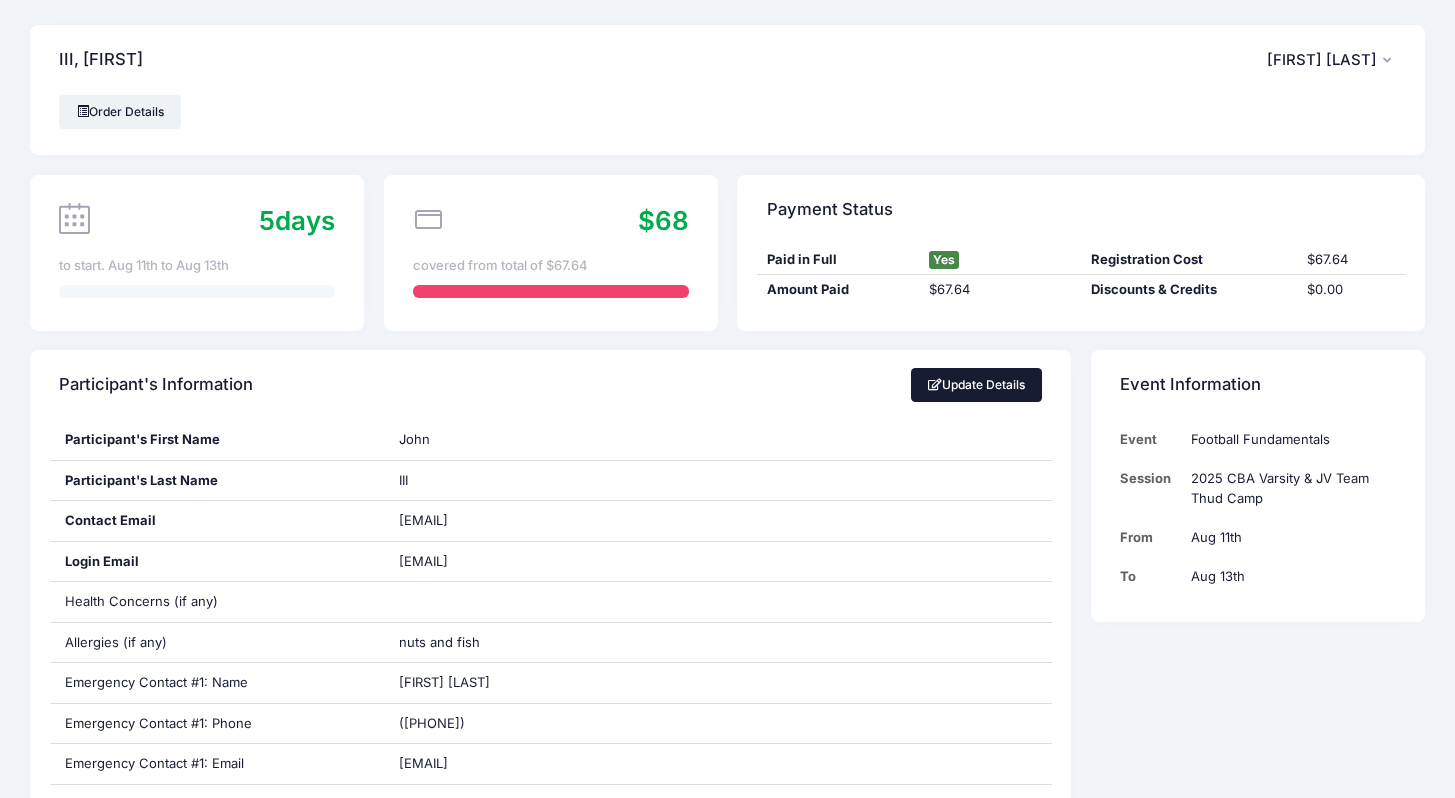 click on "Update Details" at bounding box center (977, 385) 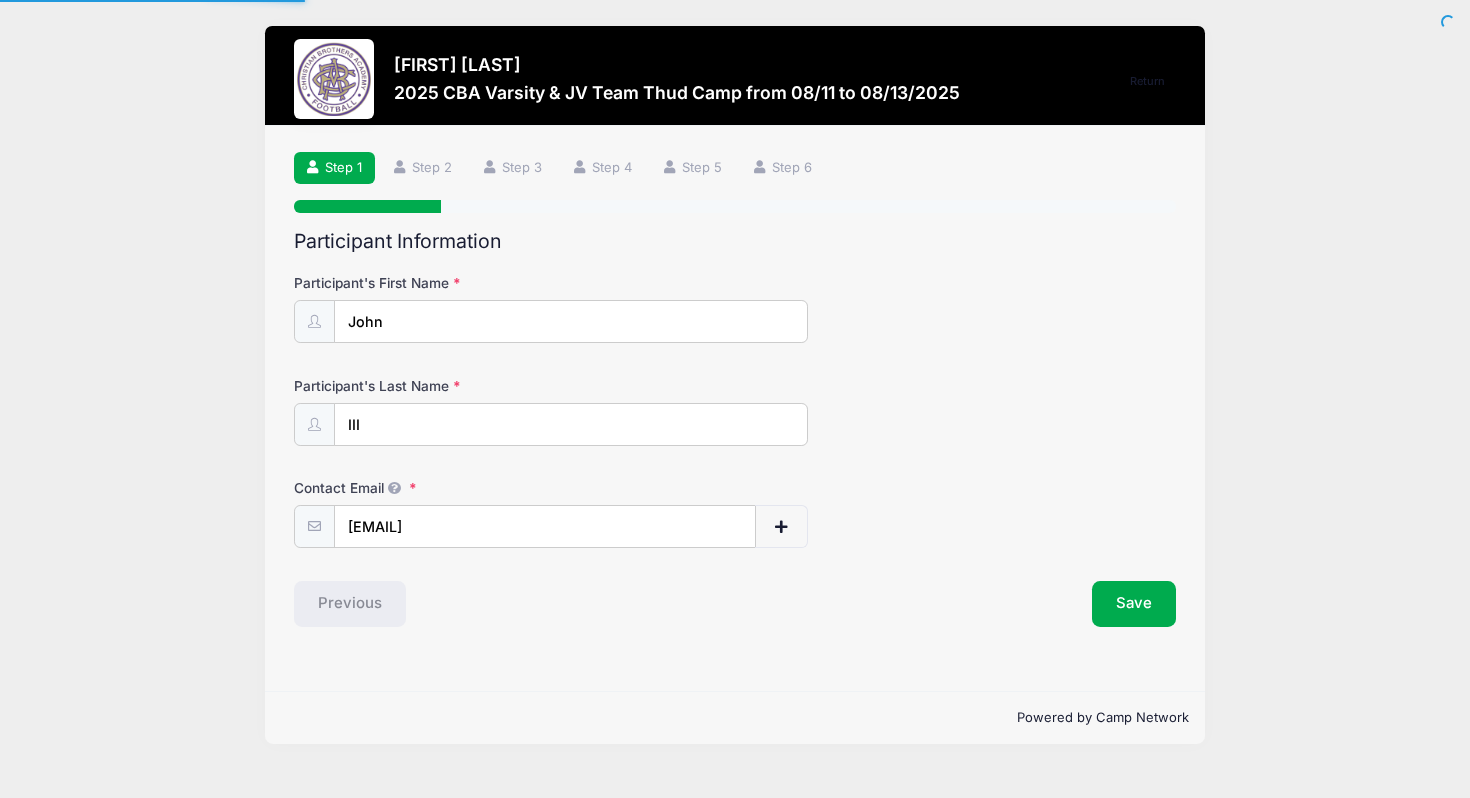 scroll, scrollTop: 0, scrollLeft: 0, axis: both 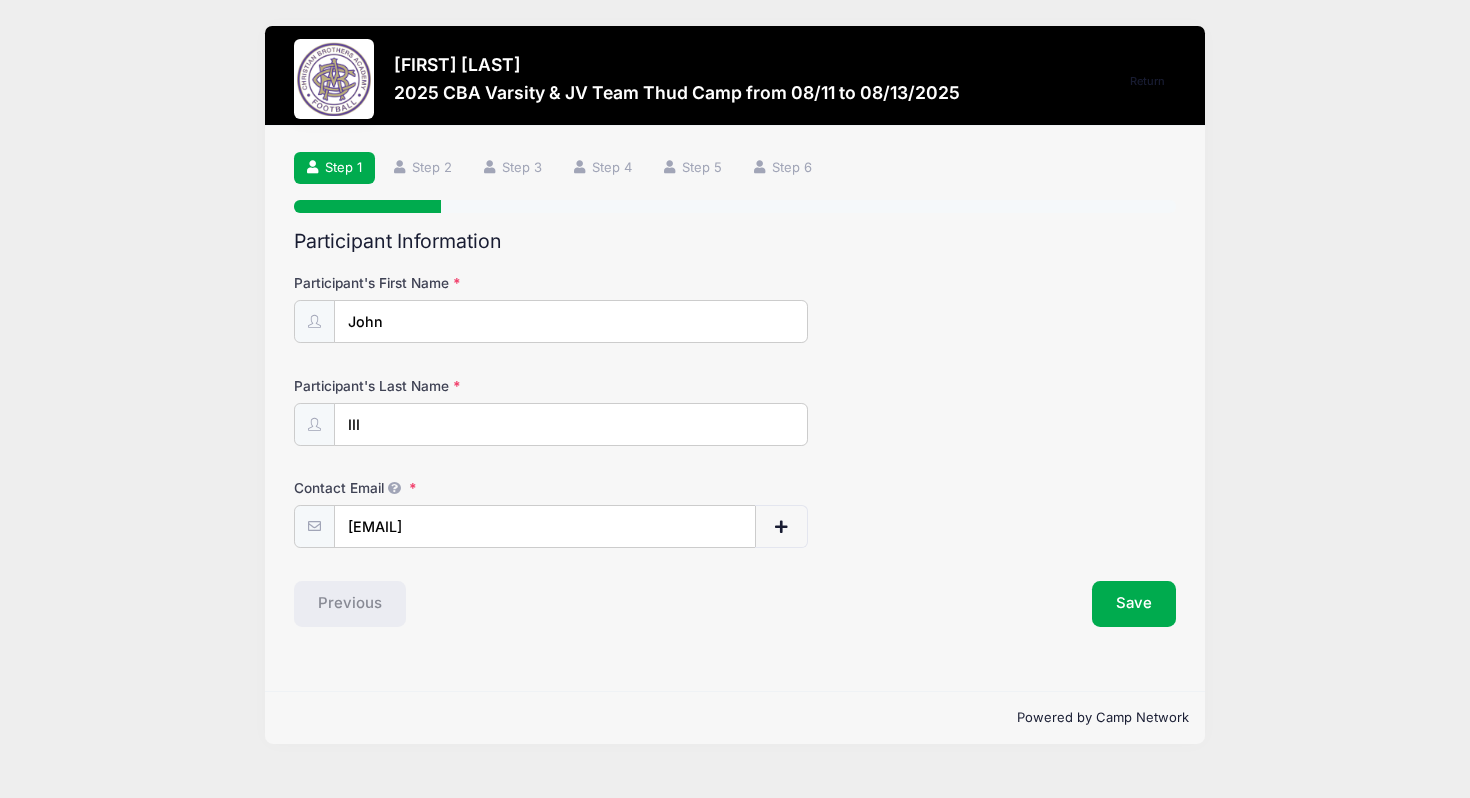 click on "III" at bounding box center [571, 424] 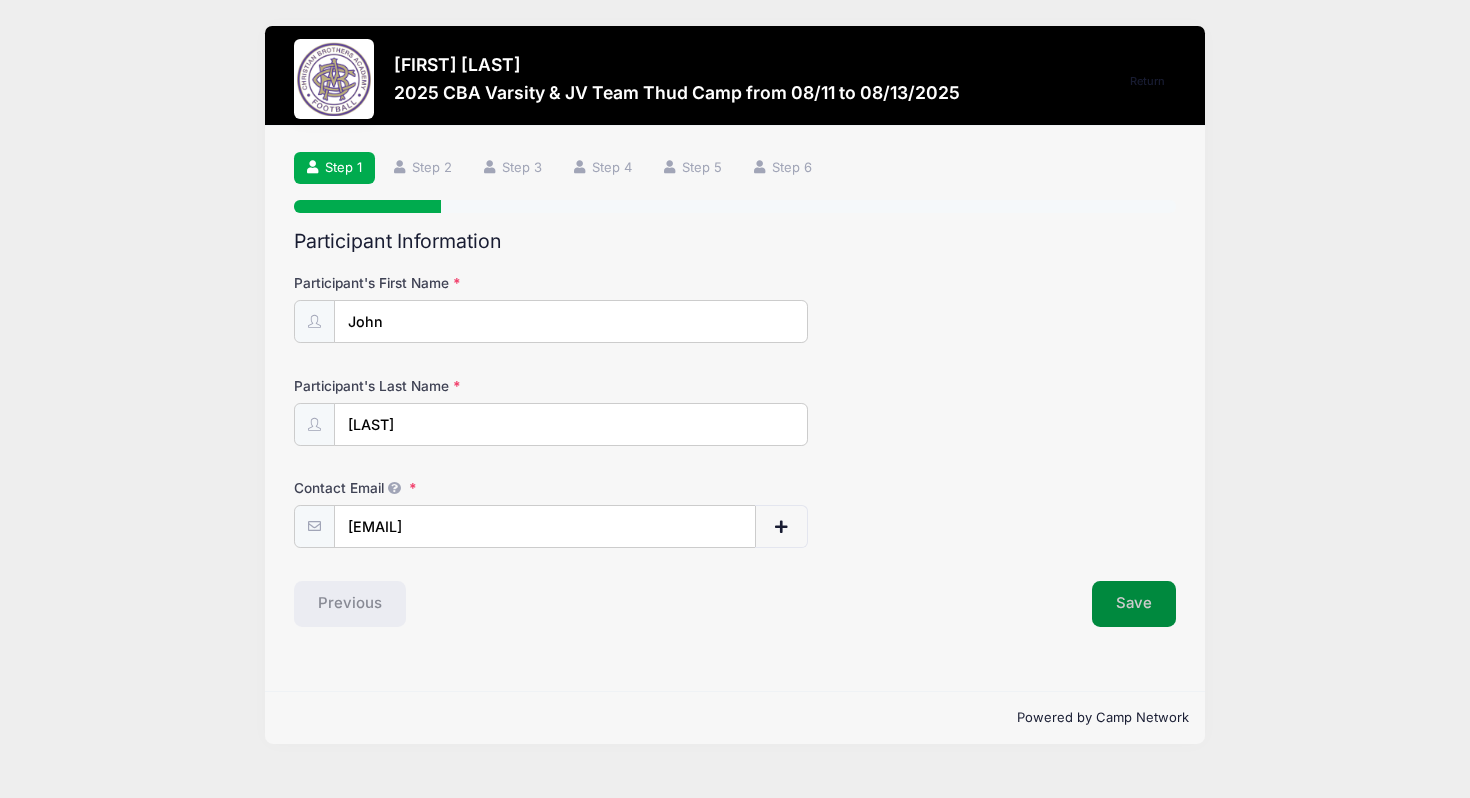 type on "[LAST] III" 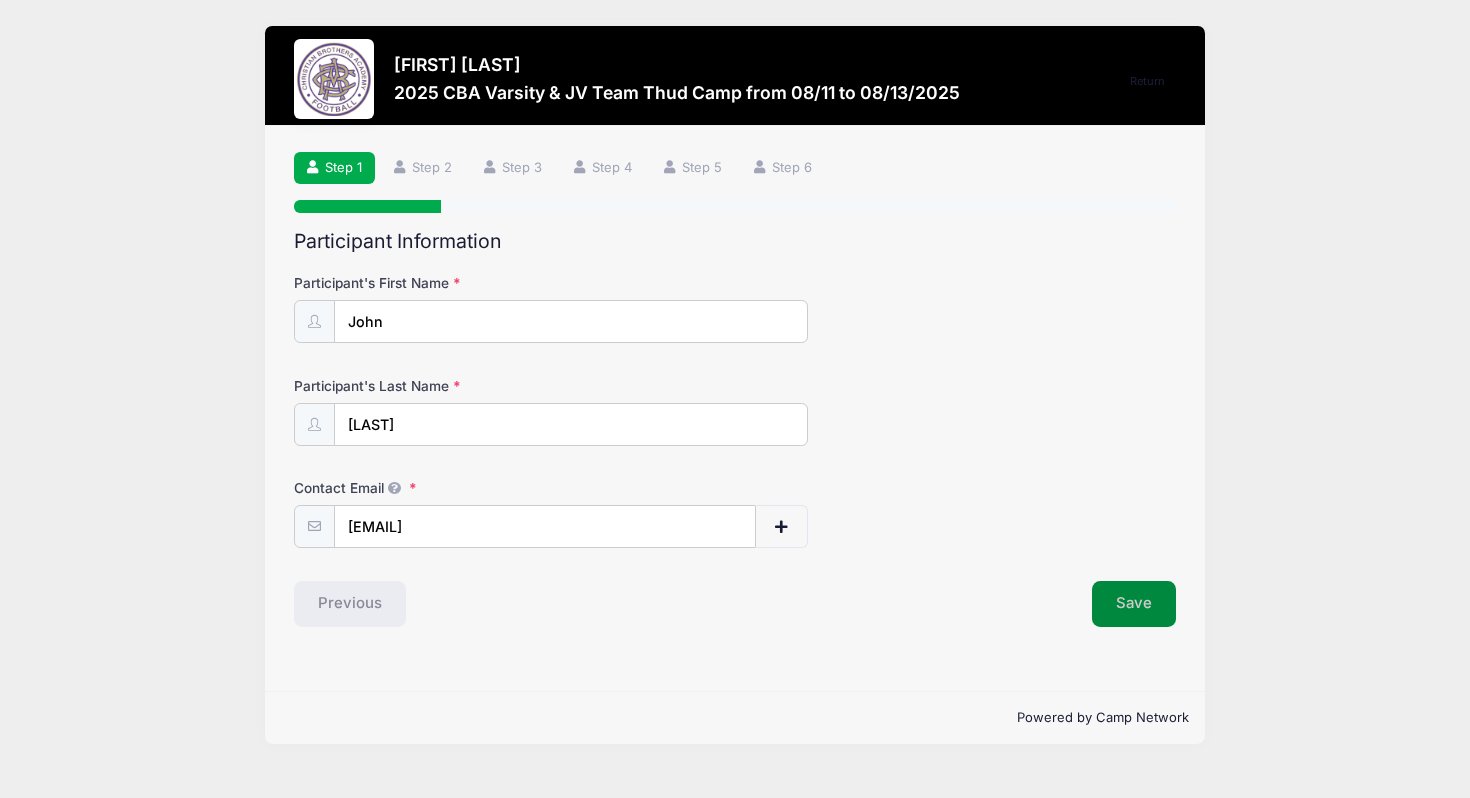 click on "Save" at bounding box center (1134, 604) 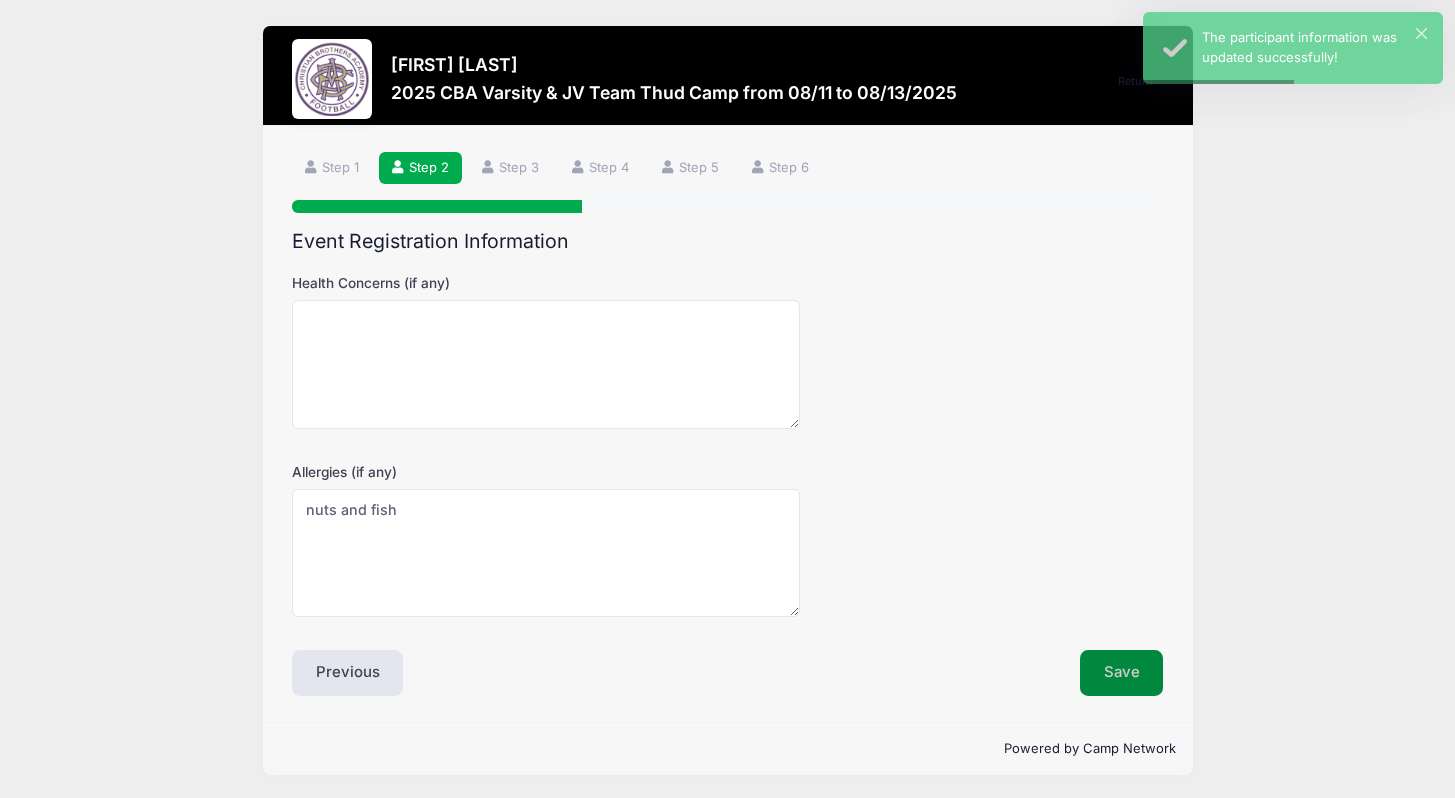 click on "Save" at bounding box center (1122, 673) 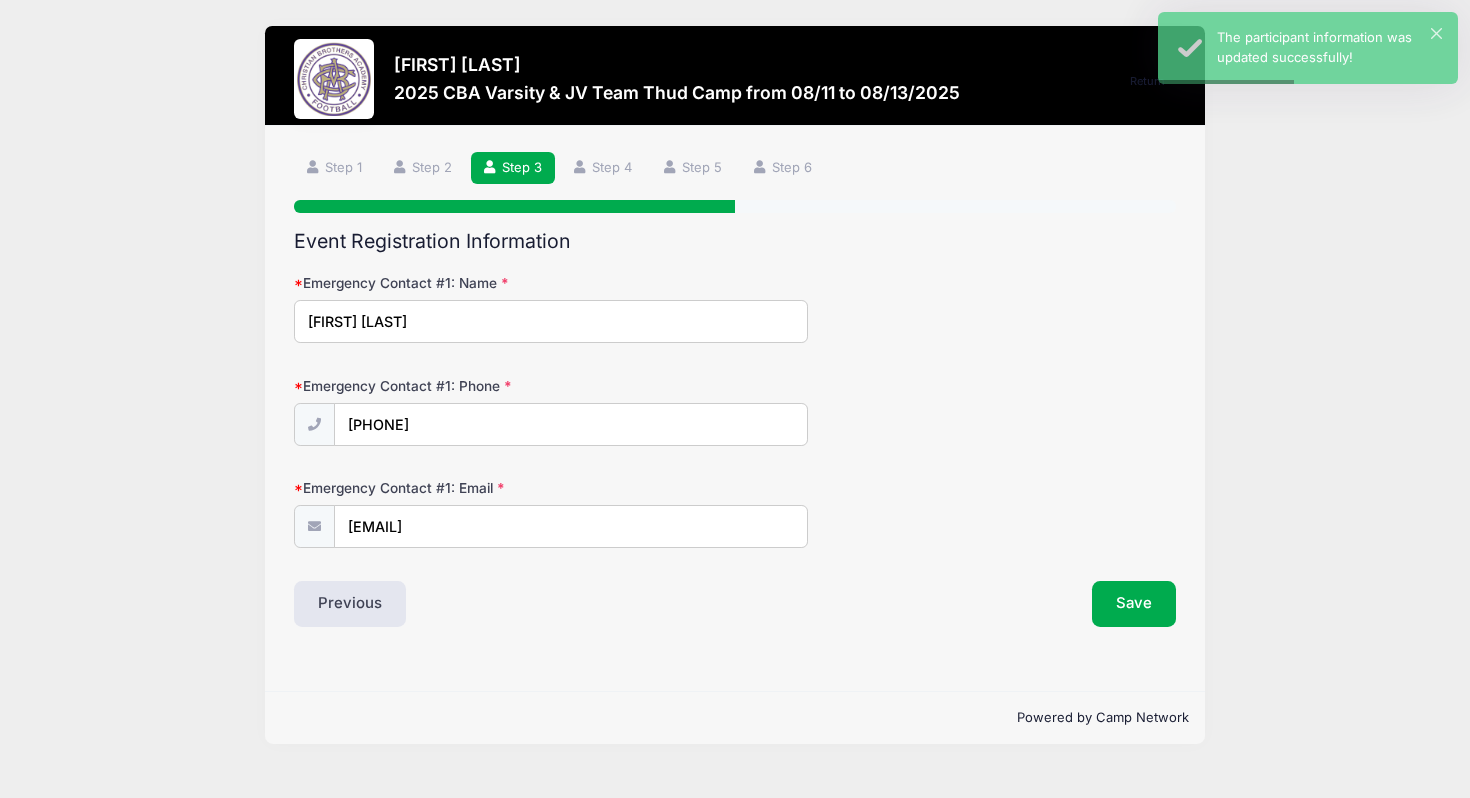 scroll, scrollTop: 0, scrollLeft: 0, axis: both 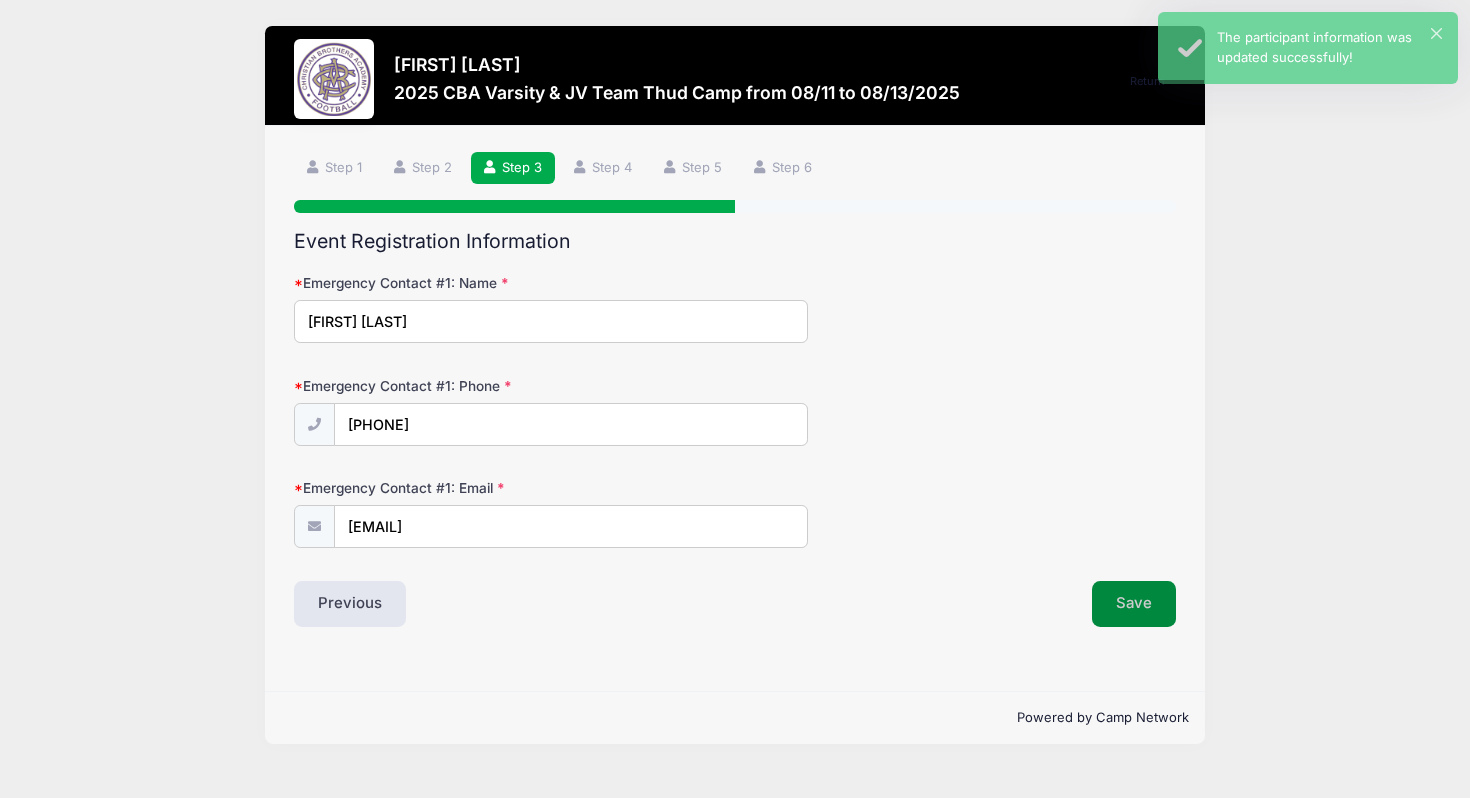 click on "Save" at bounding box center (1134, 604) 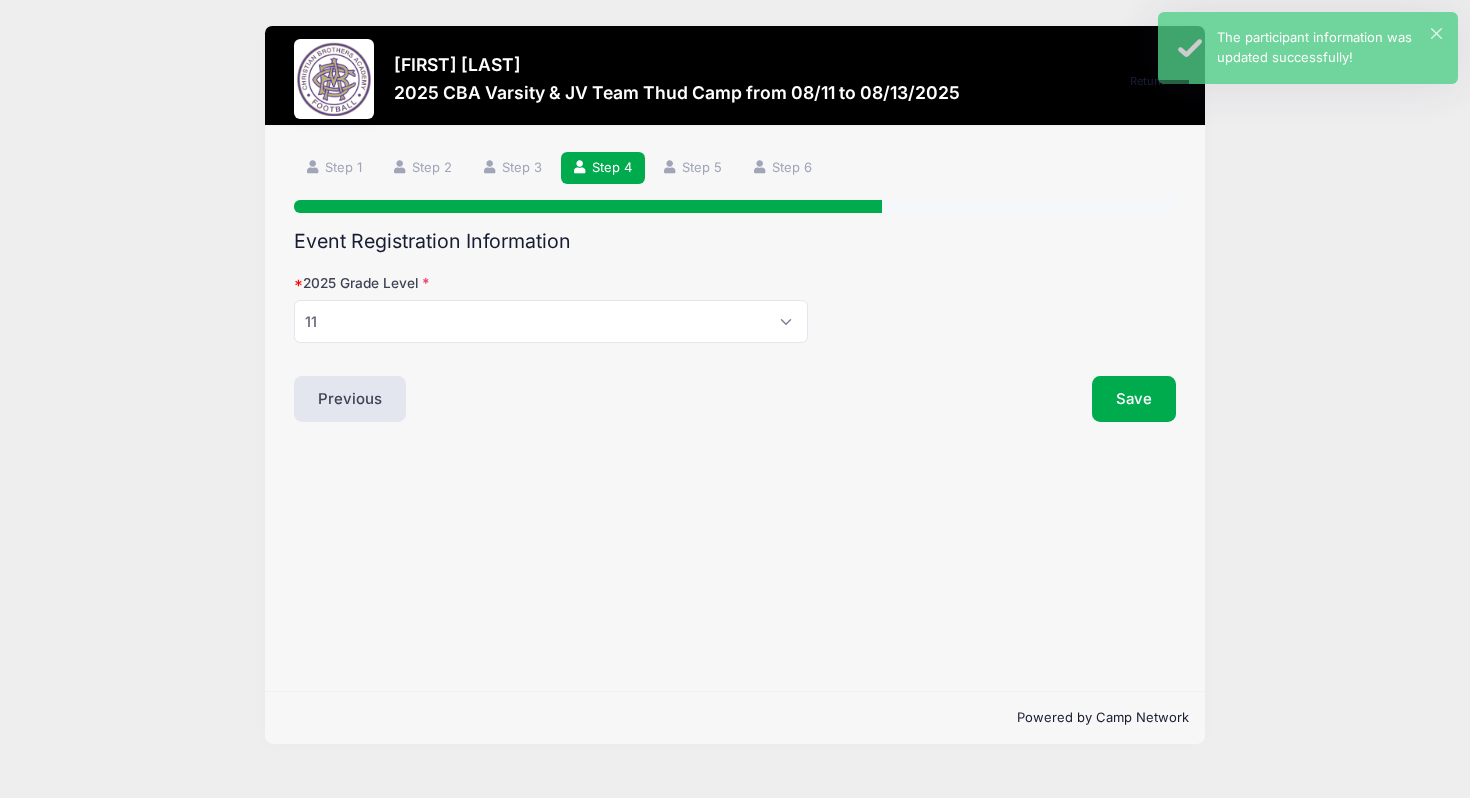 scroll, scrollTop: 0, scrollLeft: 0, axis: both 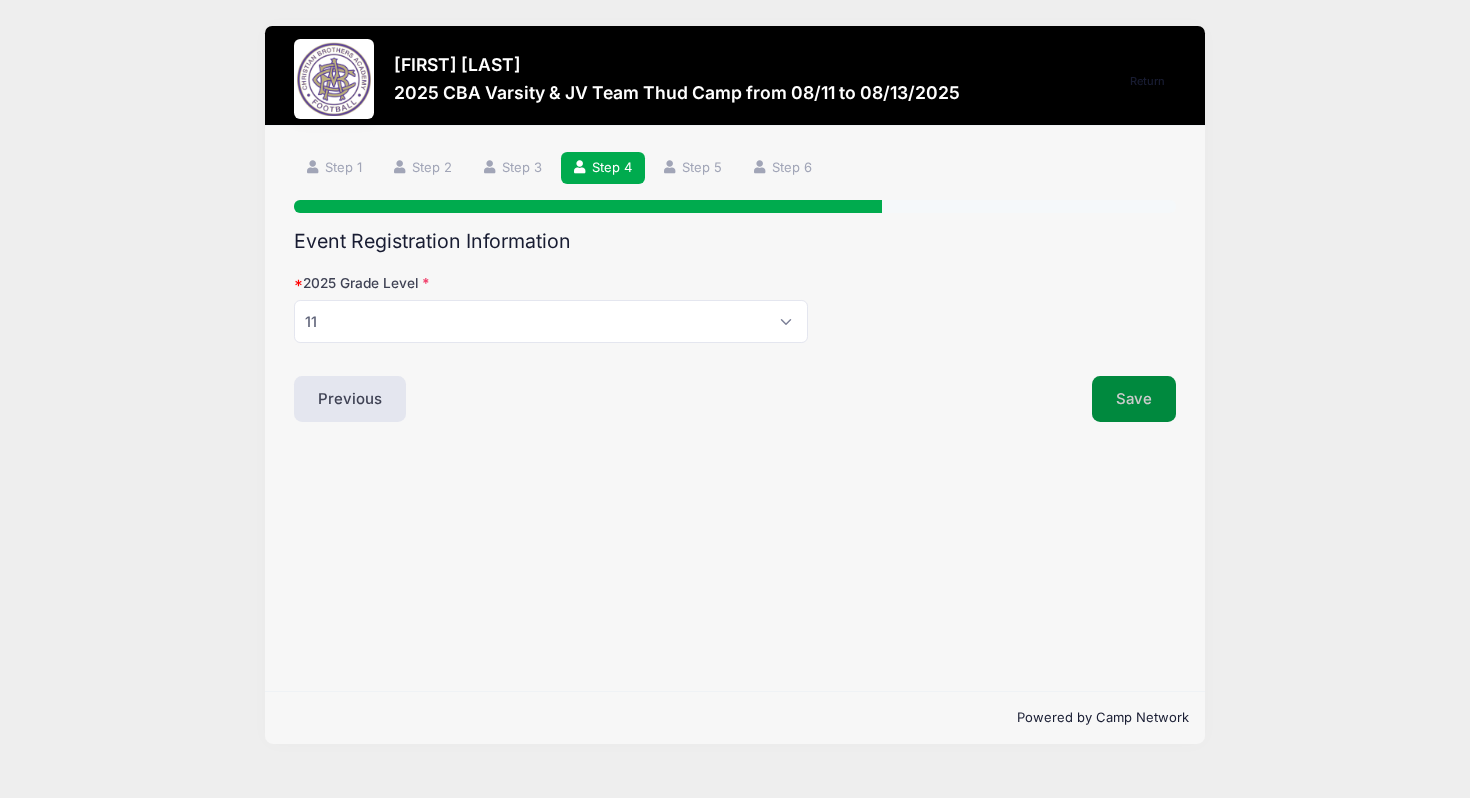 click on "Save" at bounding box center [1134, 399] 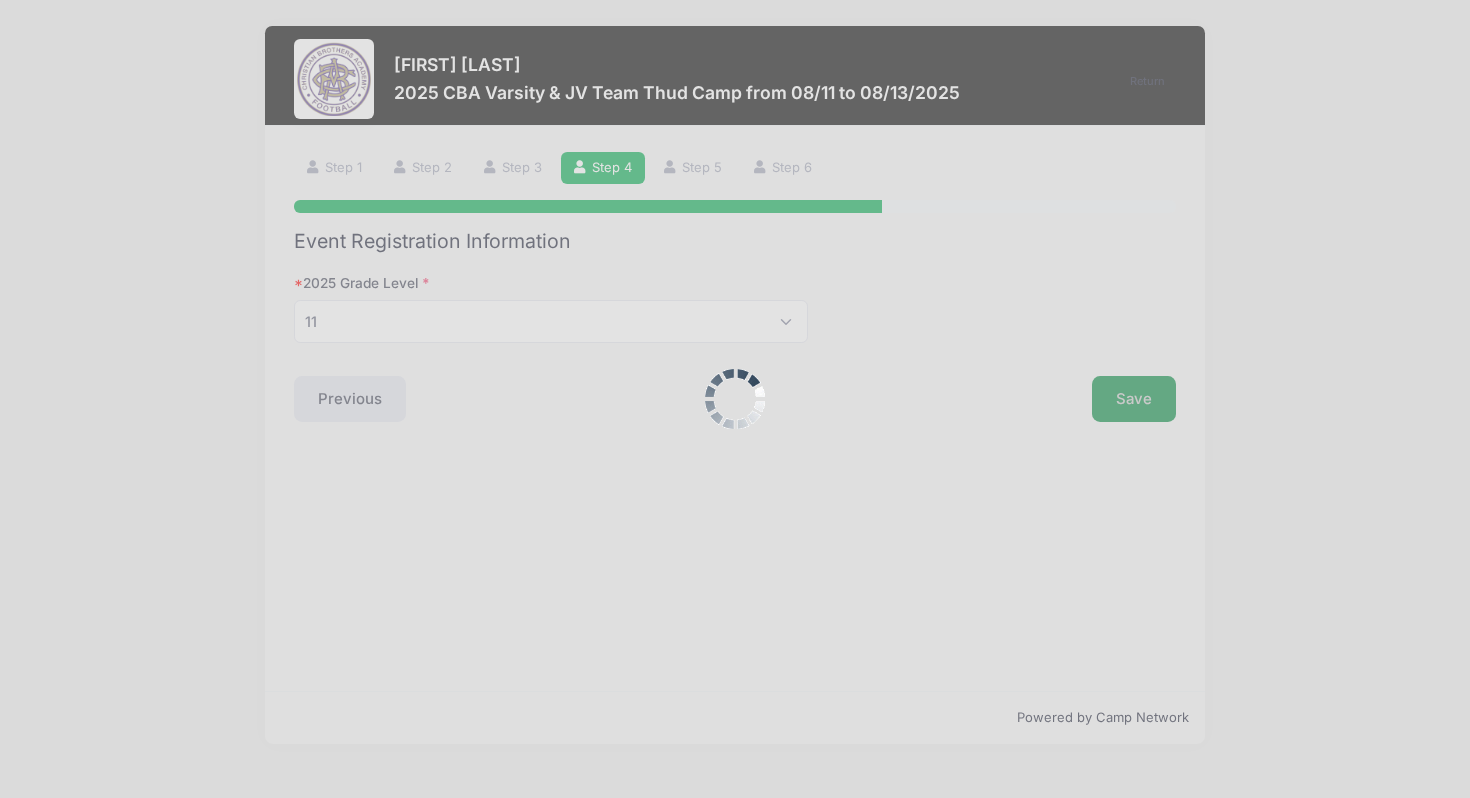 scroll, scrollTop: 0, scrollLeft: 0, axis: both 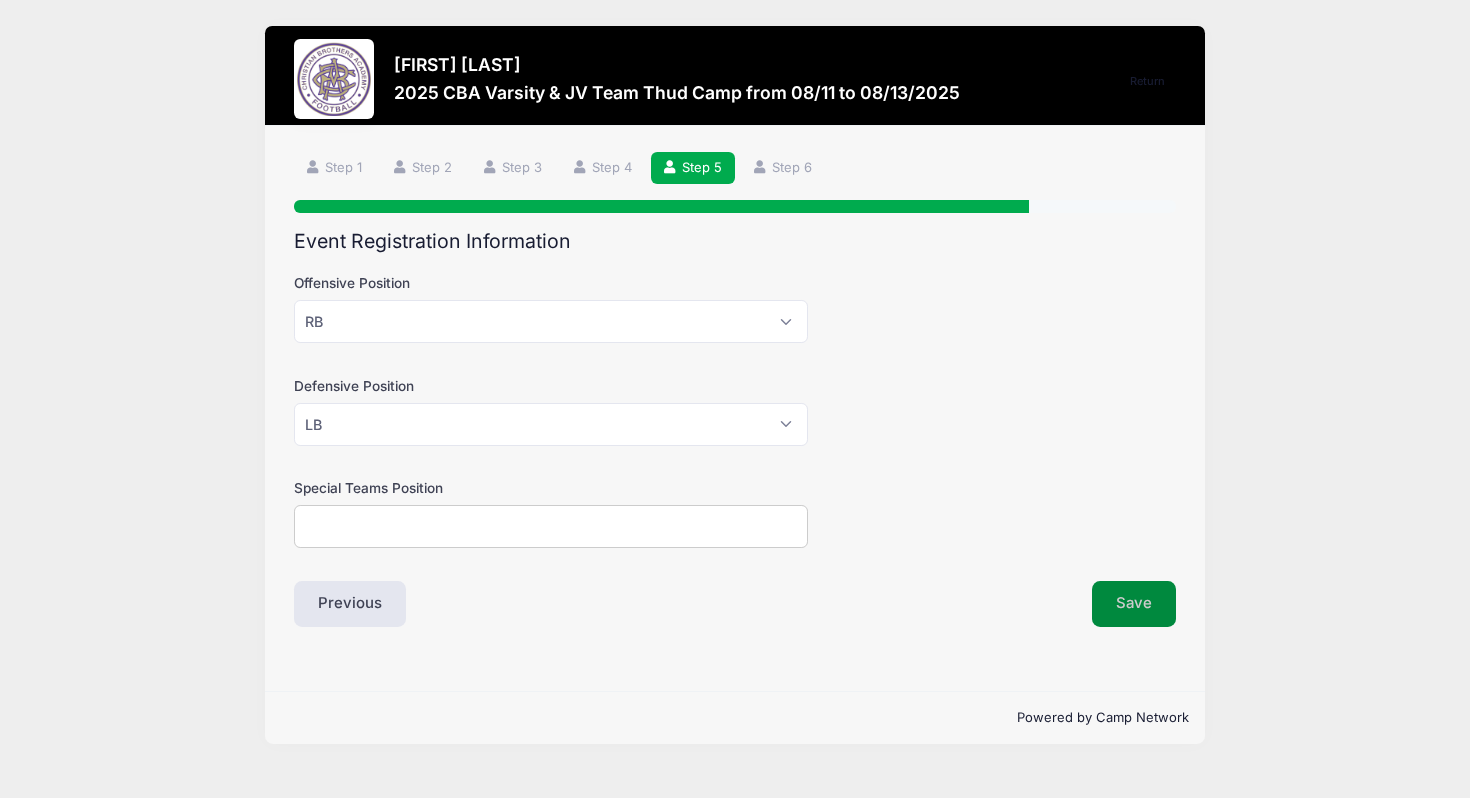 click on "Save" at bounding box center (1134, 604) 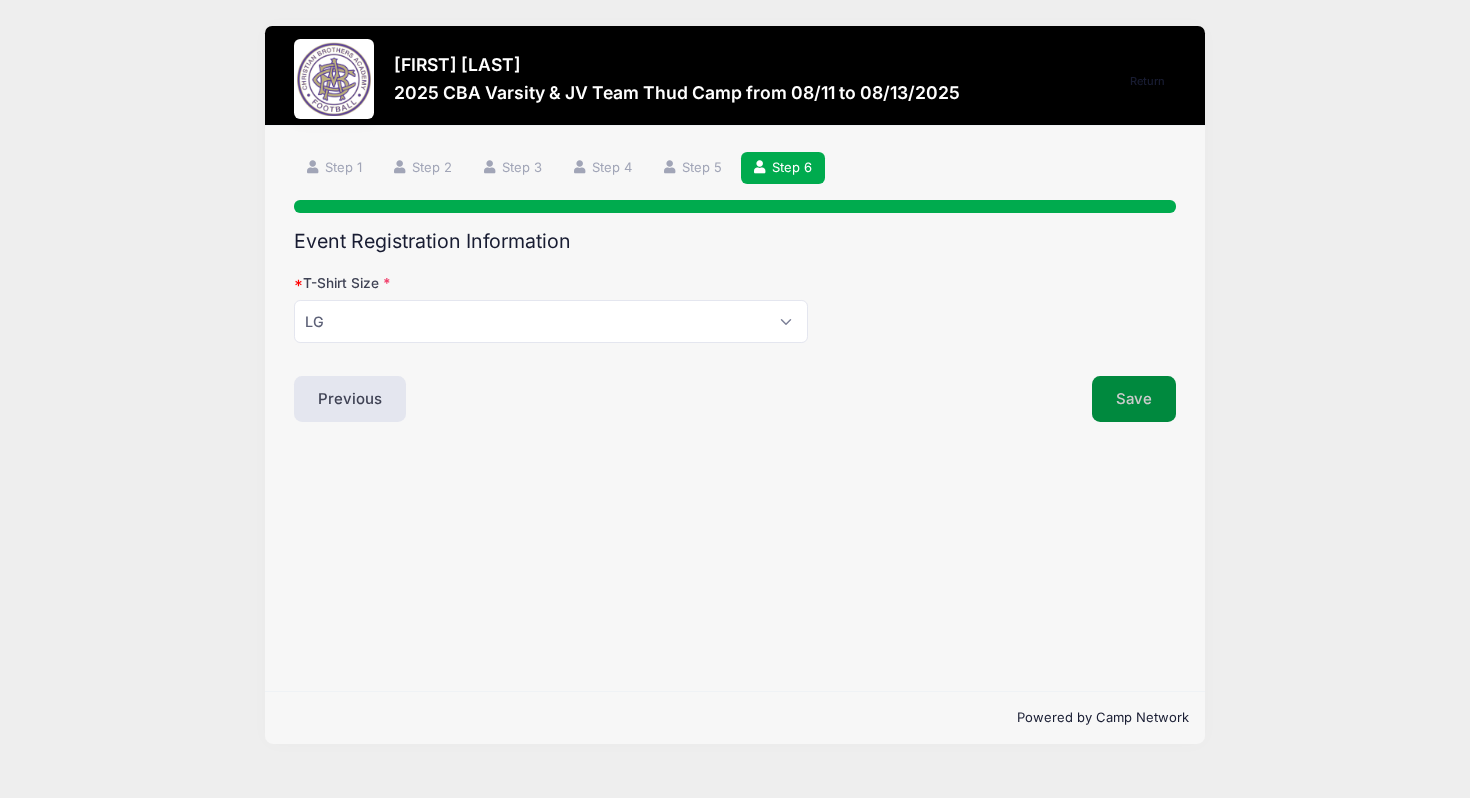 click on "Save" at bounding box center (1134, 399) 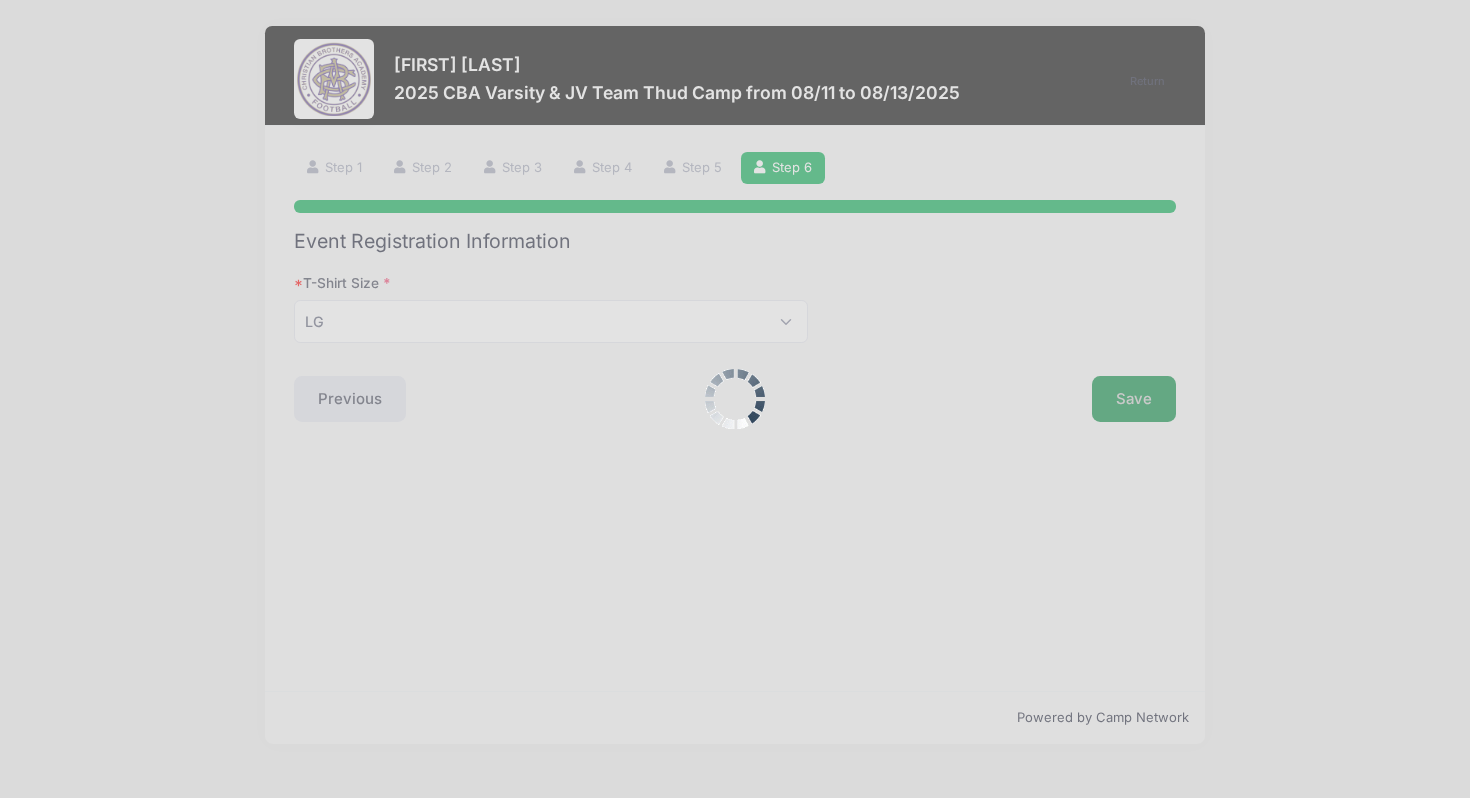 scroll, scrollTop: 0, scrollLeft: 0, axis: both 